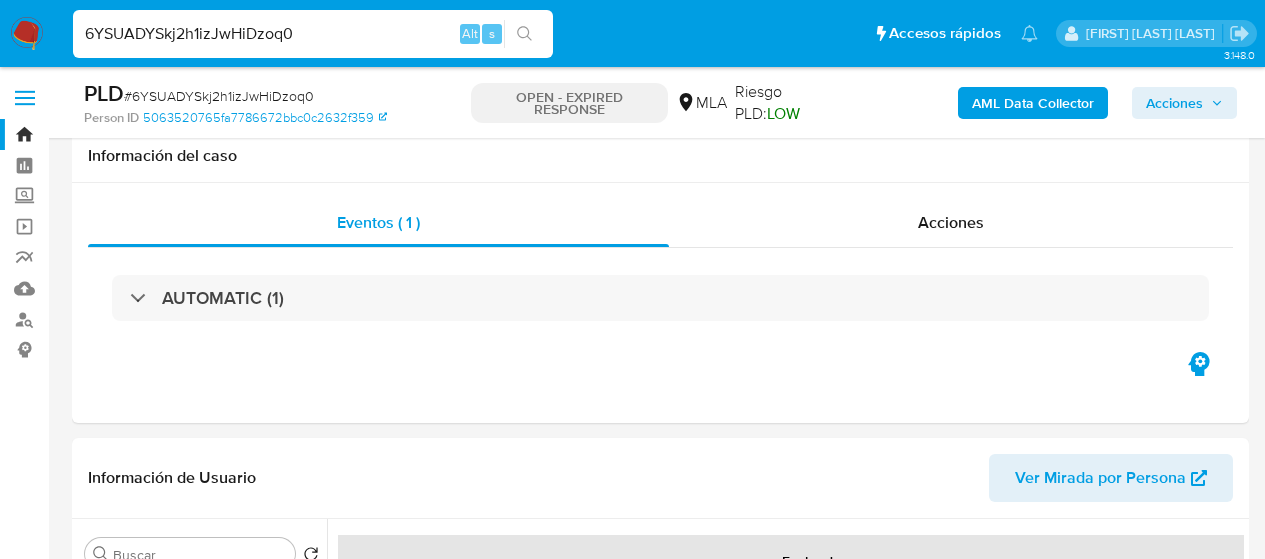 select on "10" 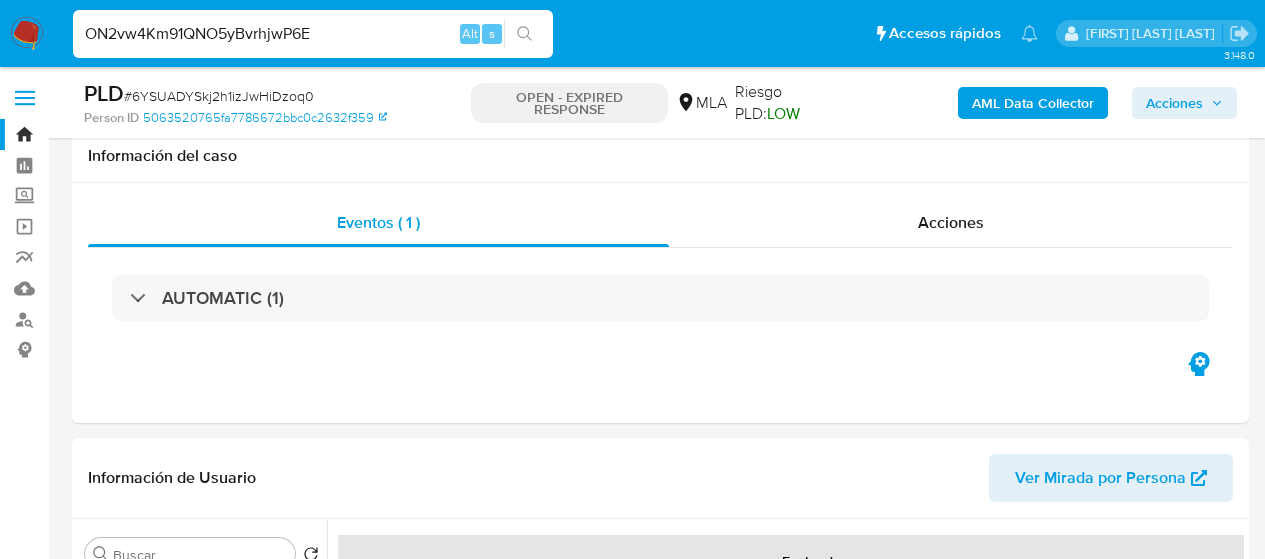 scroll, scrollTop: 300, scrollLeft: 0, axis: vertical 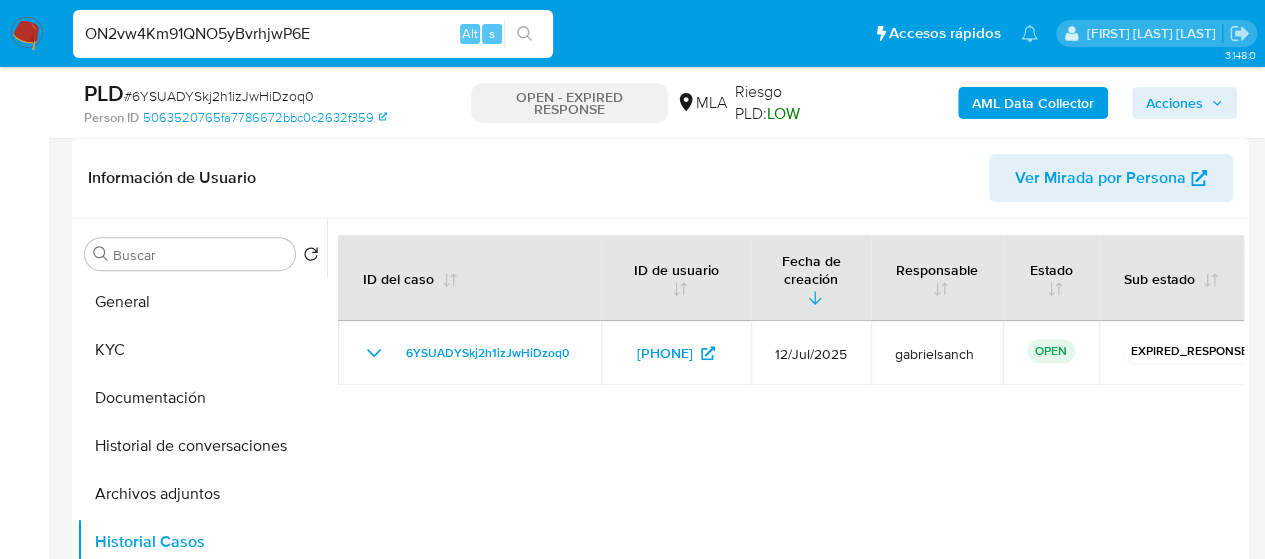 type on "ON2vw4Km91QNO5yBvrhjwP6E" 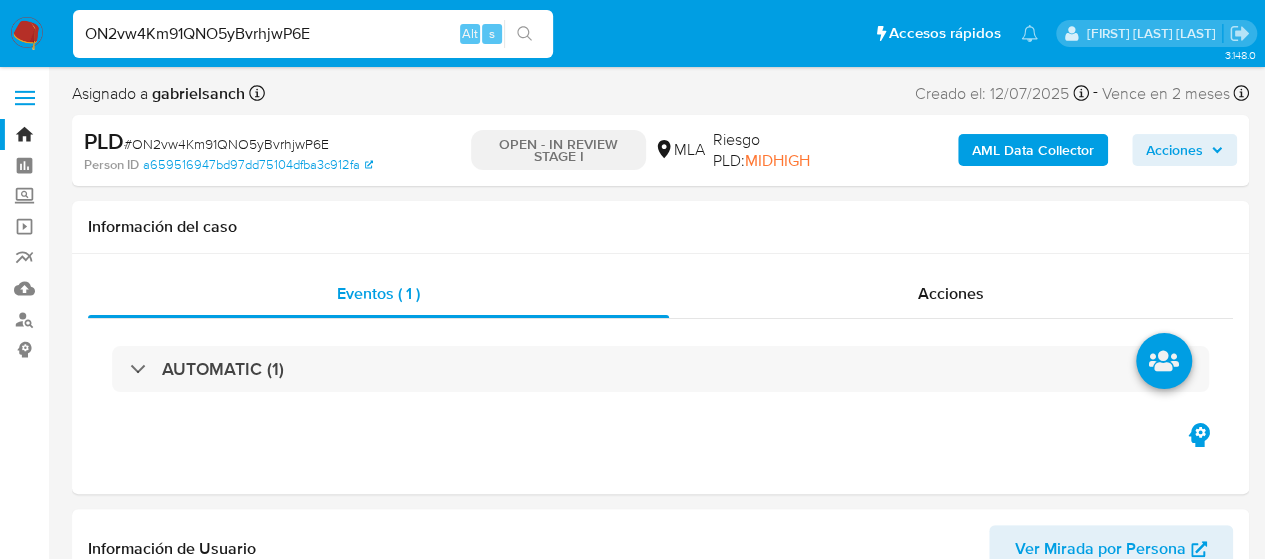 select on "10" 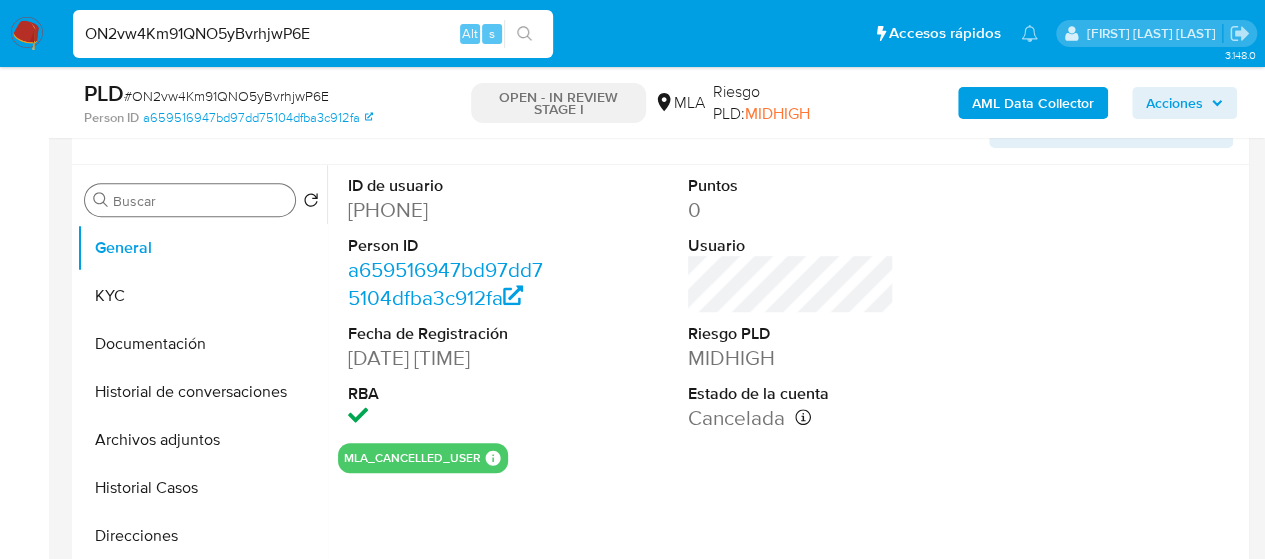 scroll, scrollTop: 400, scrollLeft: 0, axis: vertical 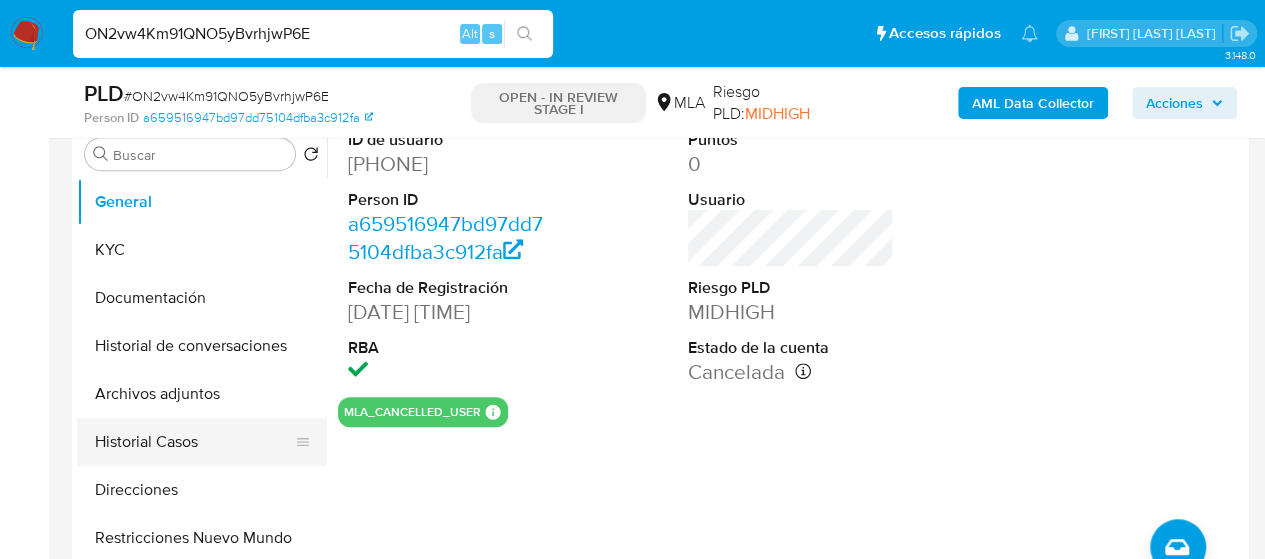 click on "Historial Casos" at bounding box center [194, 442] 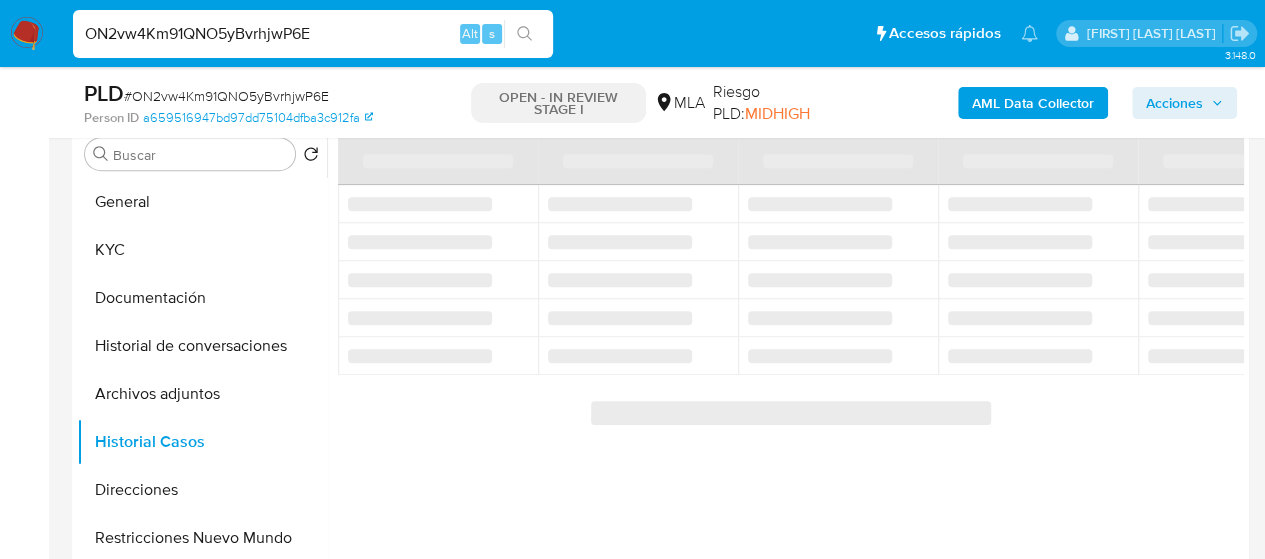 scroll, scrollTop: 300, scrollLeft: 0, axis: vertical 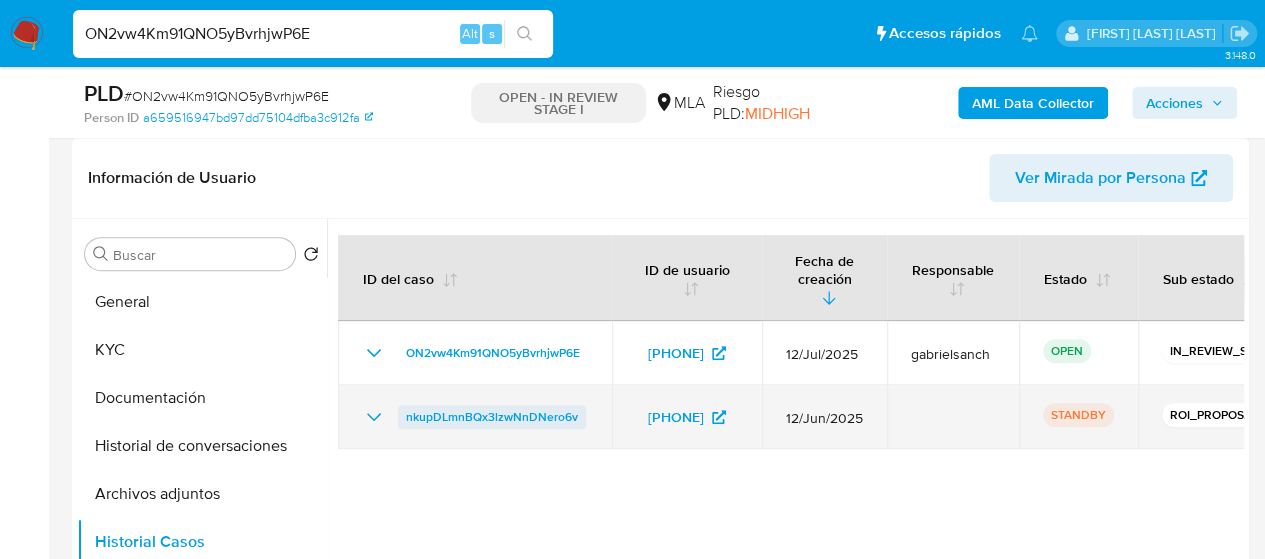 drag, startPoint x: 588, startPoint y: 415, endPoint x: 402, endPoint y: 423, distance: 186.17197 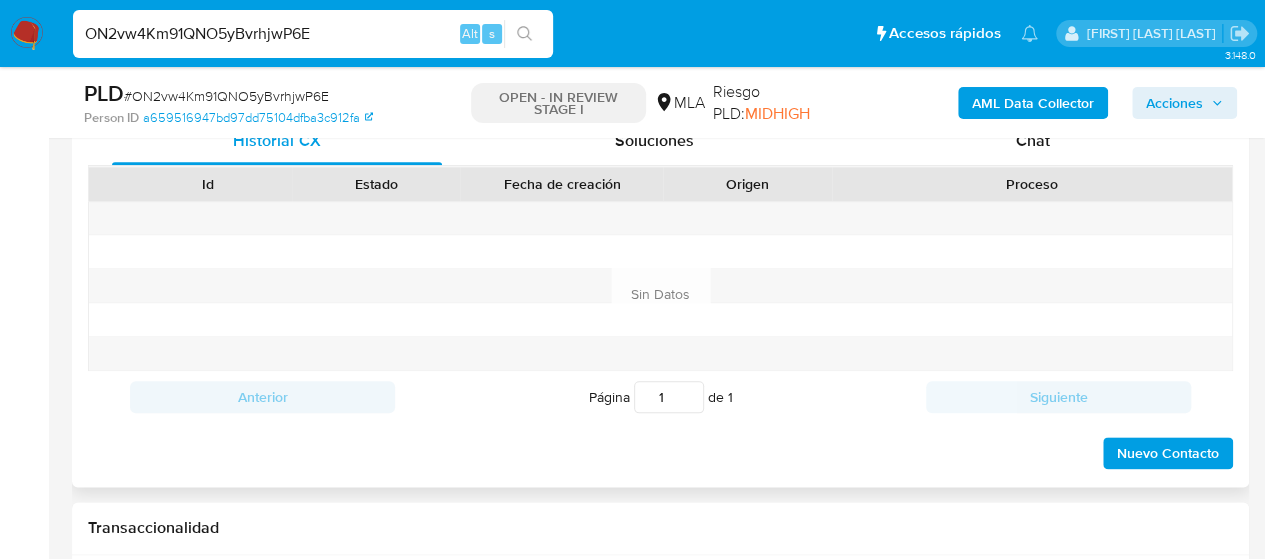 scroll, scrollTop: 900, scrollLeft: 0, axis: vertical 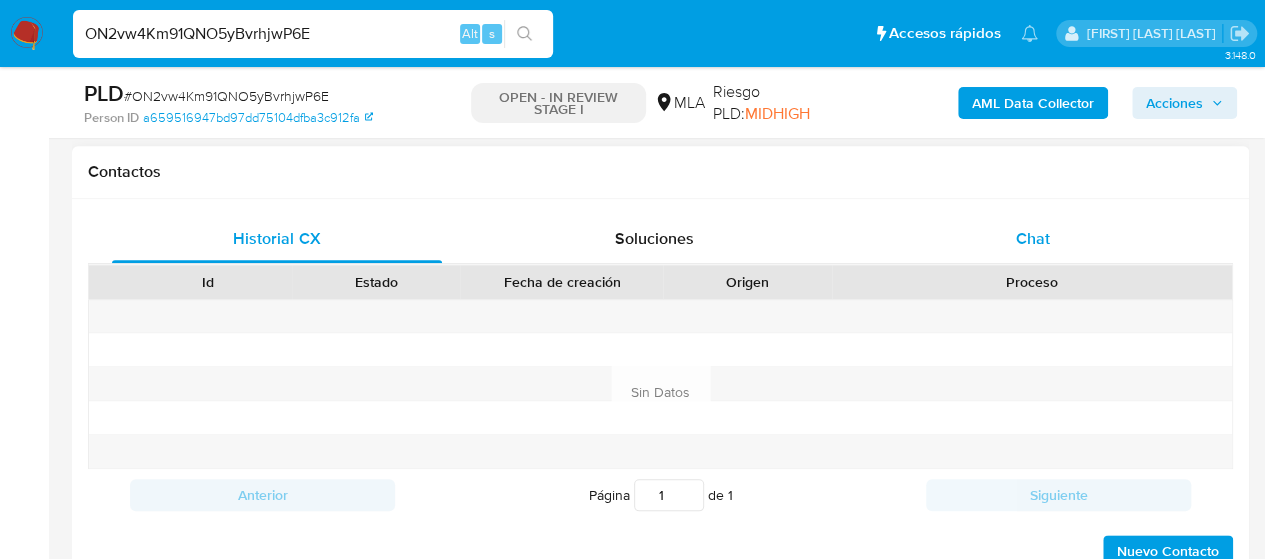 click on "Chat" at bounding box center (1033, 238) 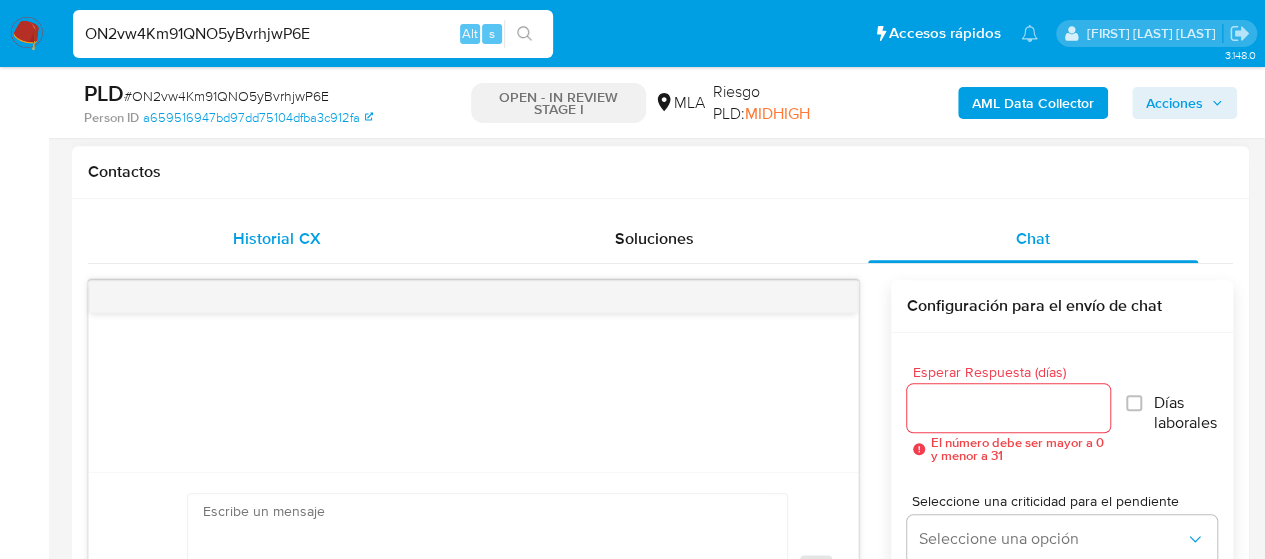 click on "Historial CX" at bounding box center [276, 238] 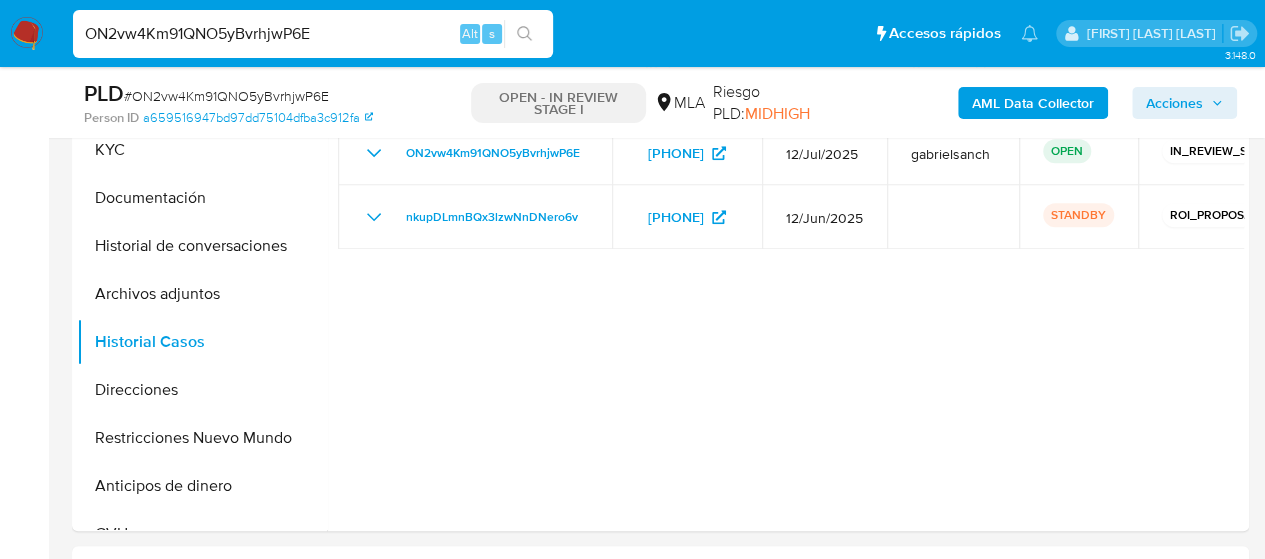 scroll, scrollTop: 300, scrollLeft: 0, axis: vertical 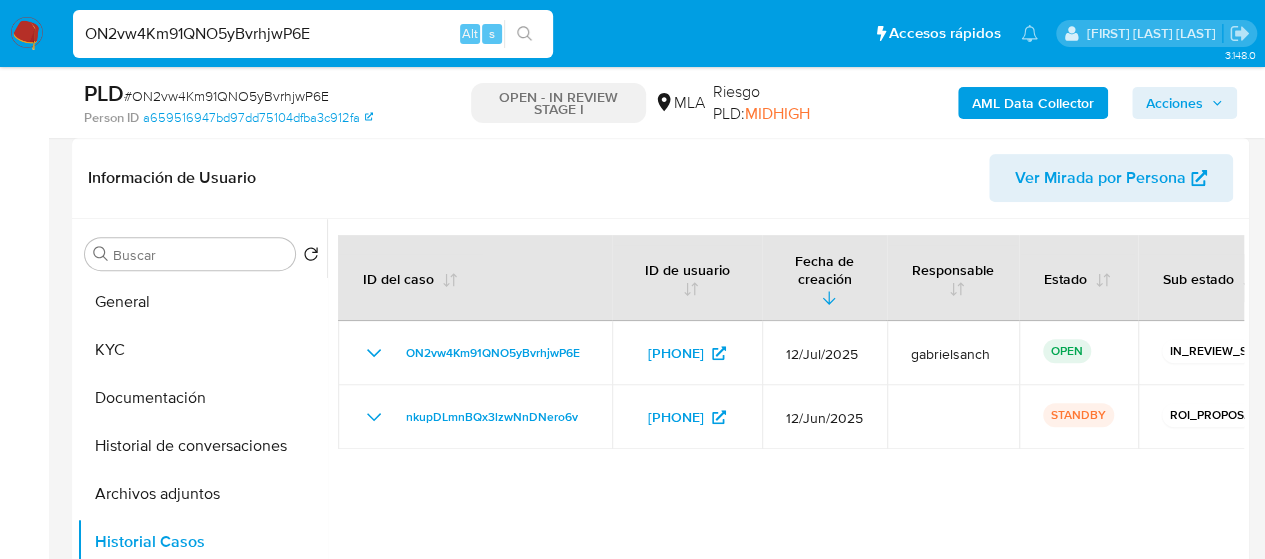 click on "ON2vw4Km91QNO5yBvrhjwP6E" at bounding box center (313, 34) 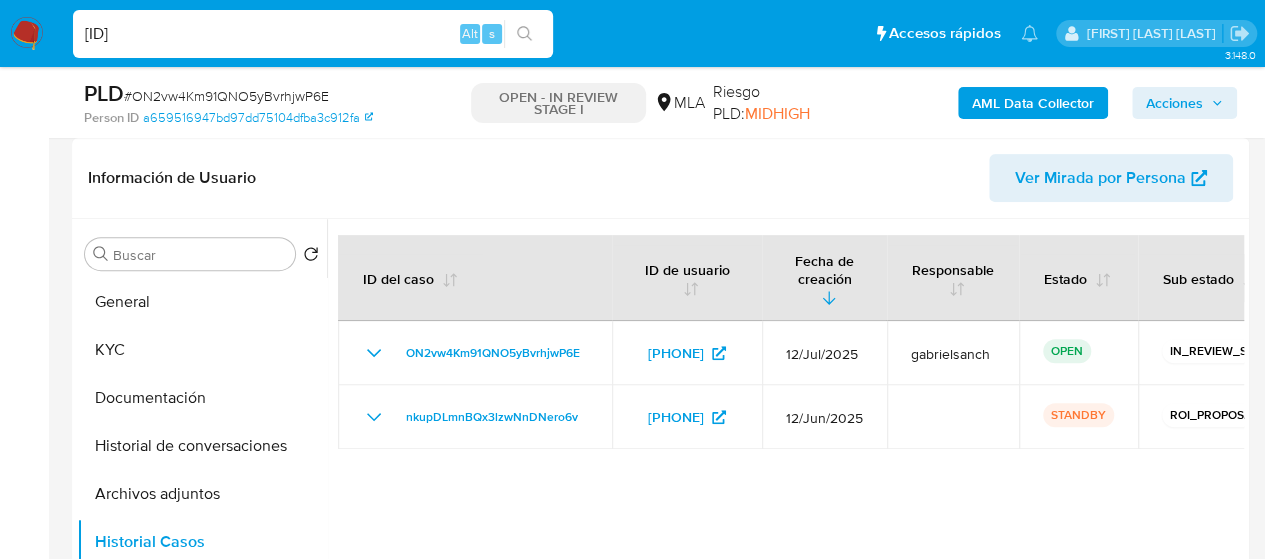 type on "WyXBDp6kyg767OahFONSlLmQ" 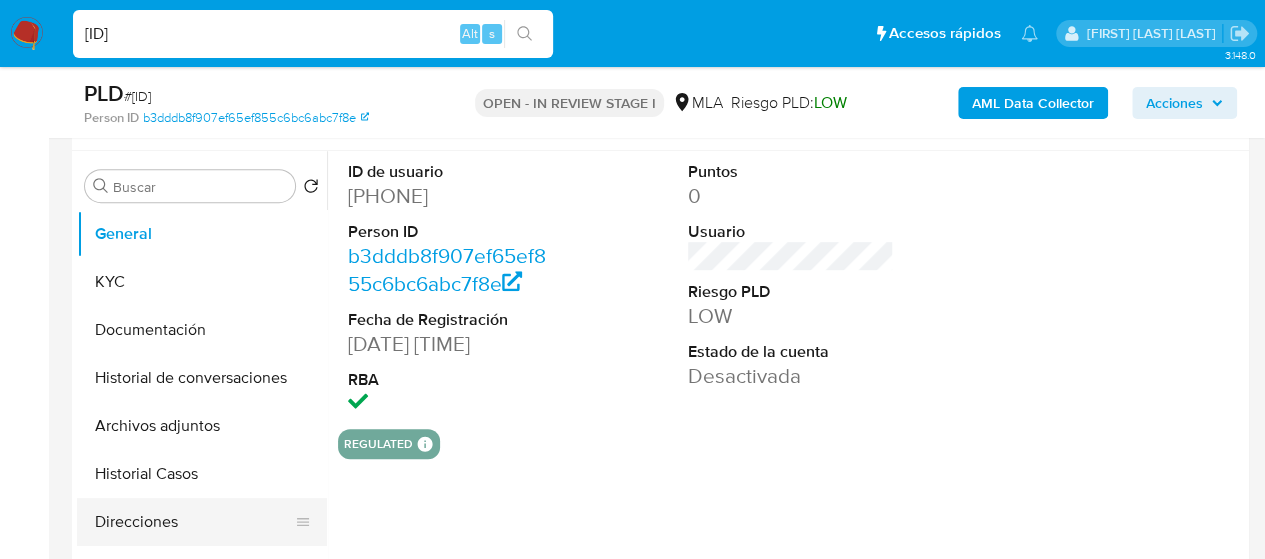 scroll, scrollTop: 400, scrollLeft: 0, axis: vertical 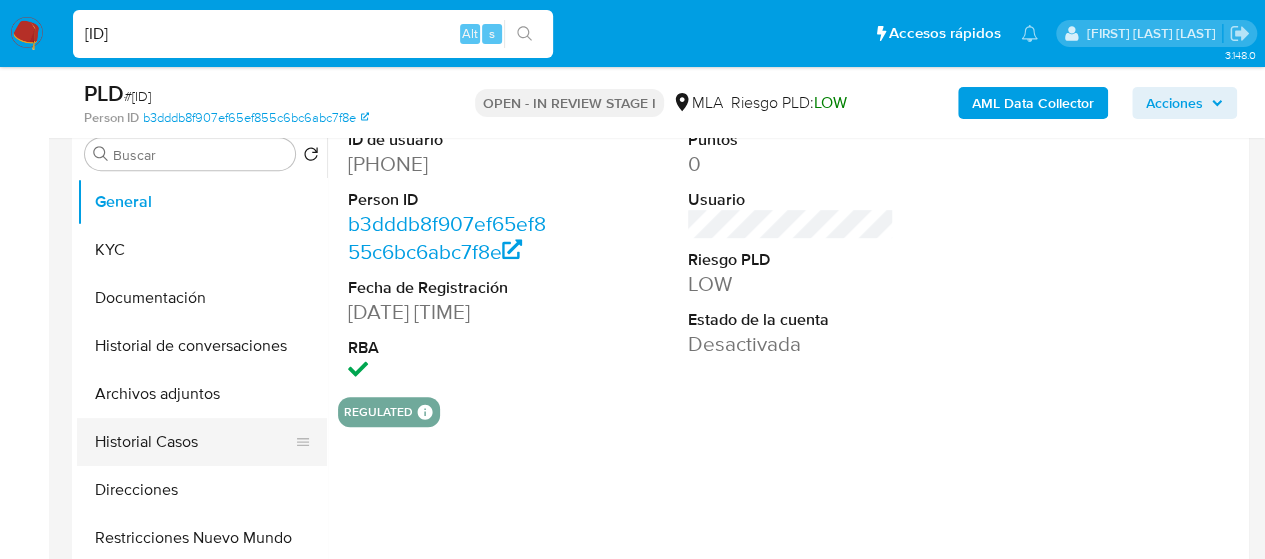 click on "Historial Casos" at bounding box center [194, 442] 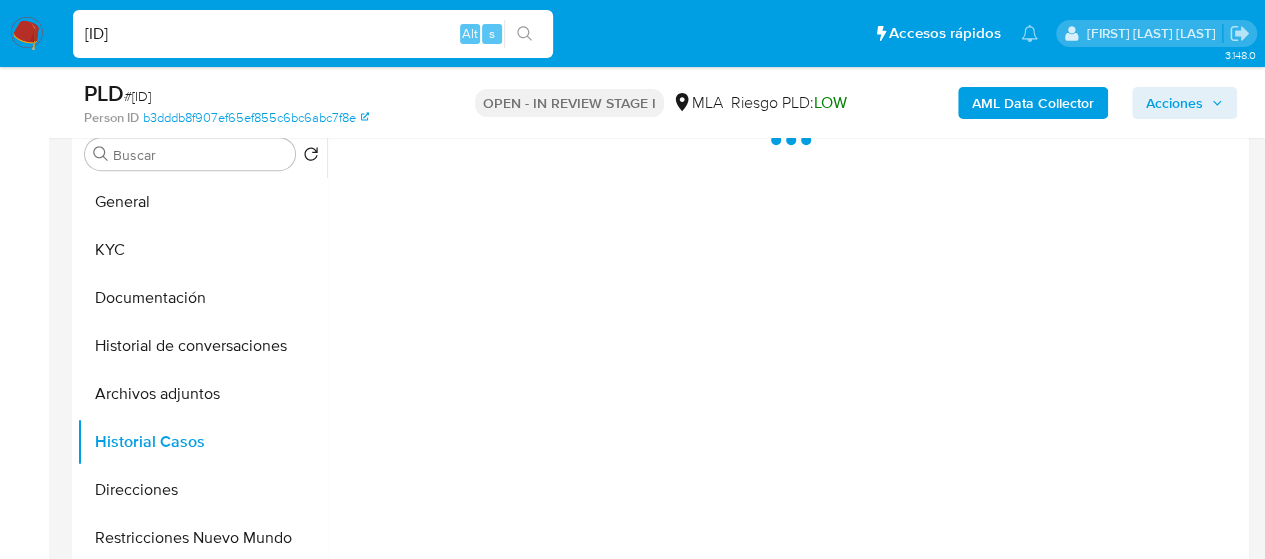 select on "10" 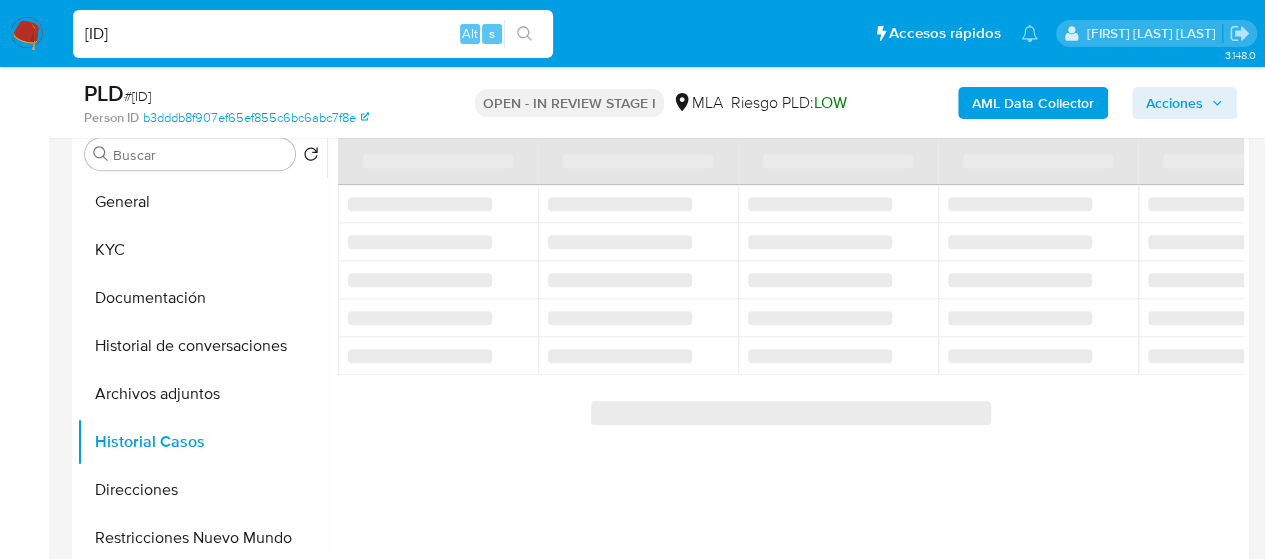 scroll, scrollTop: 347, scrollLeft: 0, axis: vertical 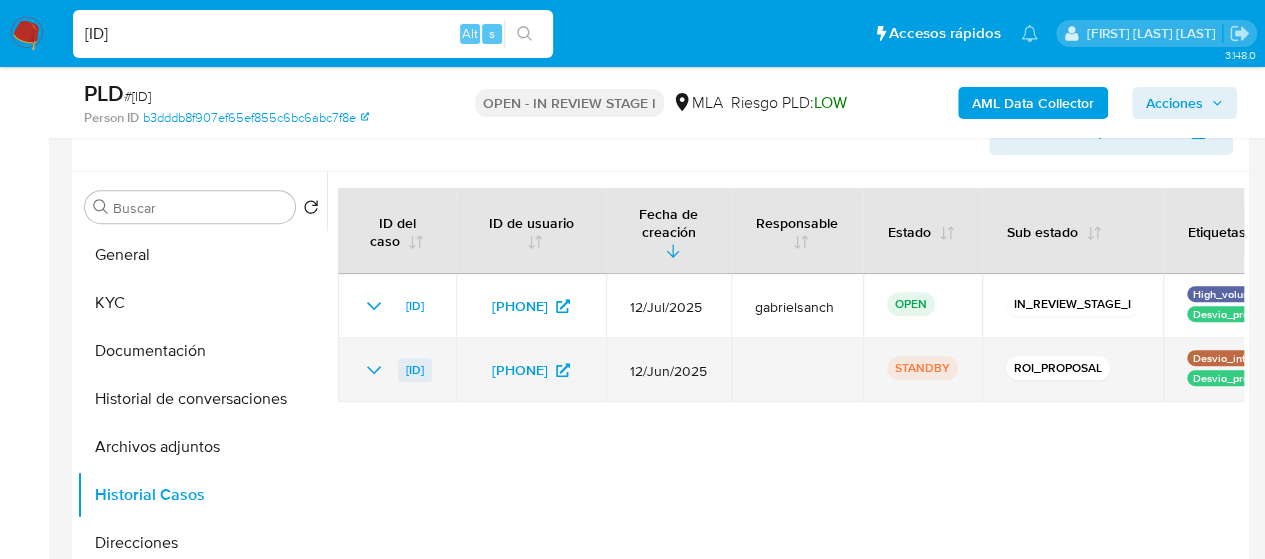 click on "1K2QIMcXzIwmGj6uY9uPVVqk" at bounding box center (415, 370) 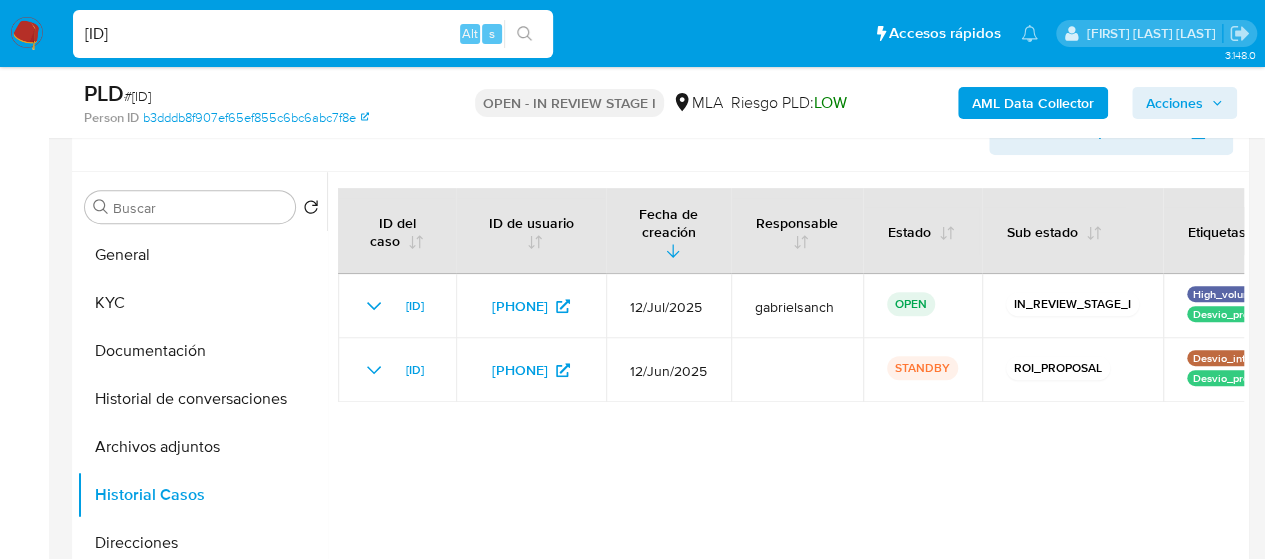 click on "WyXBDp6kyg767OahFONSlLmQ" at bounding box center [313, 34] 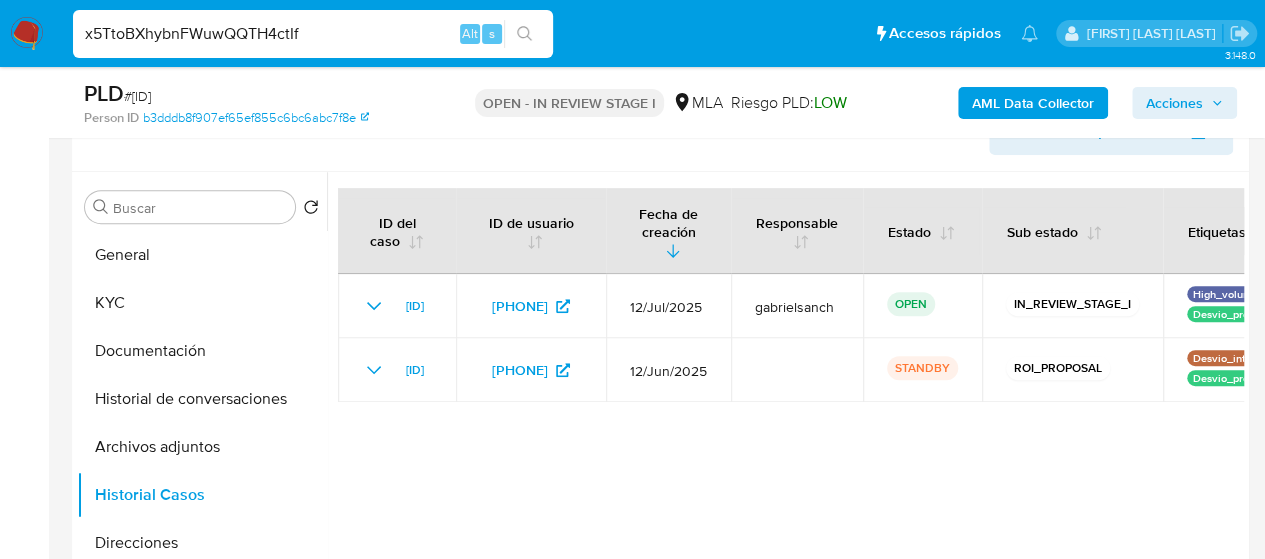 type on "x5TtoBXhybnFWuwQQTH4ctIf" 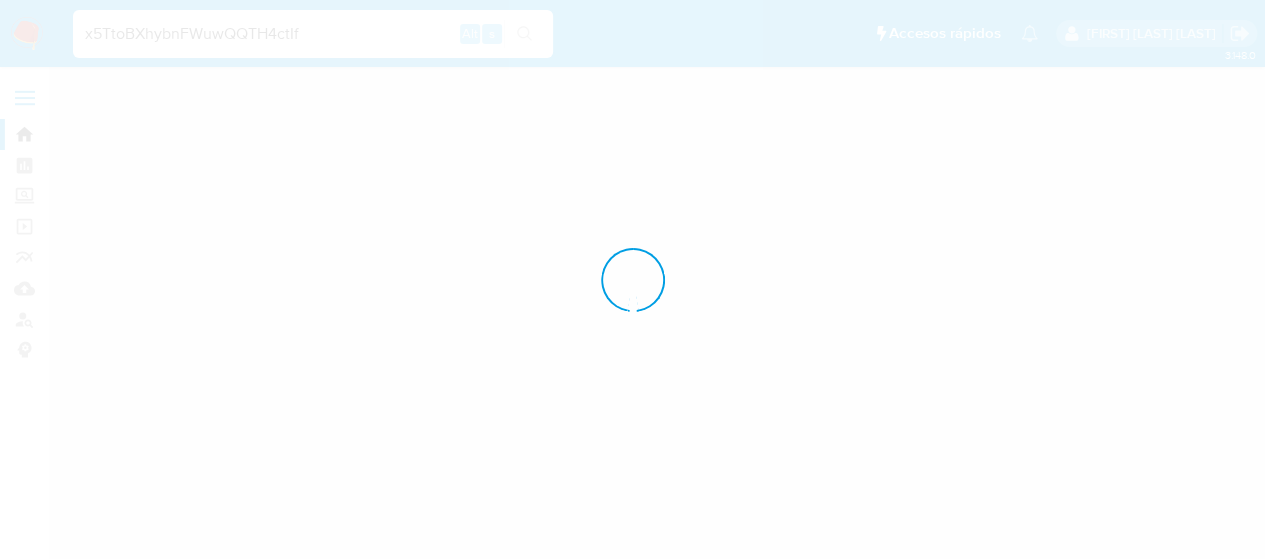 scroll, scrollTop: 0, scrollLeft: 0, axis: both 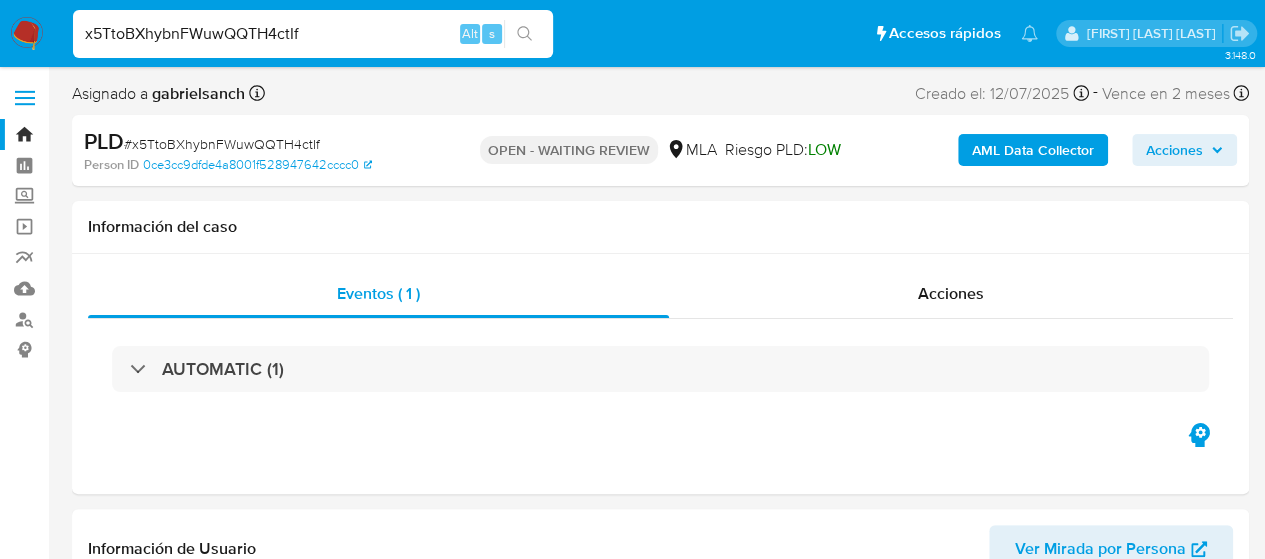 select on "10" 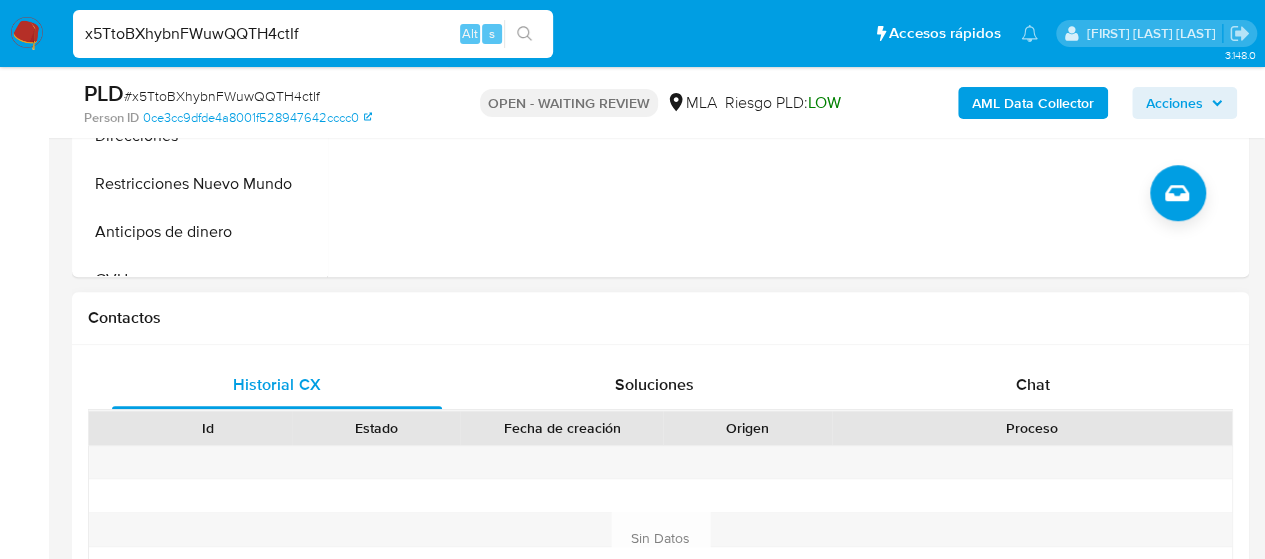 scroll, scrollTop: 800, scrollLeft: 0, axis: vertical 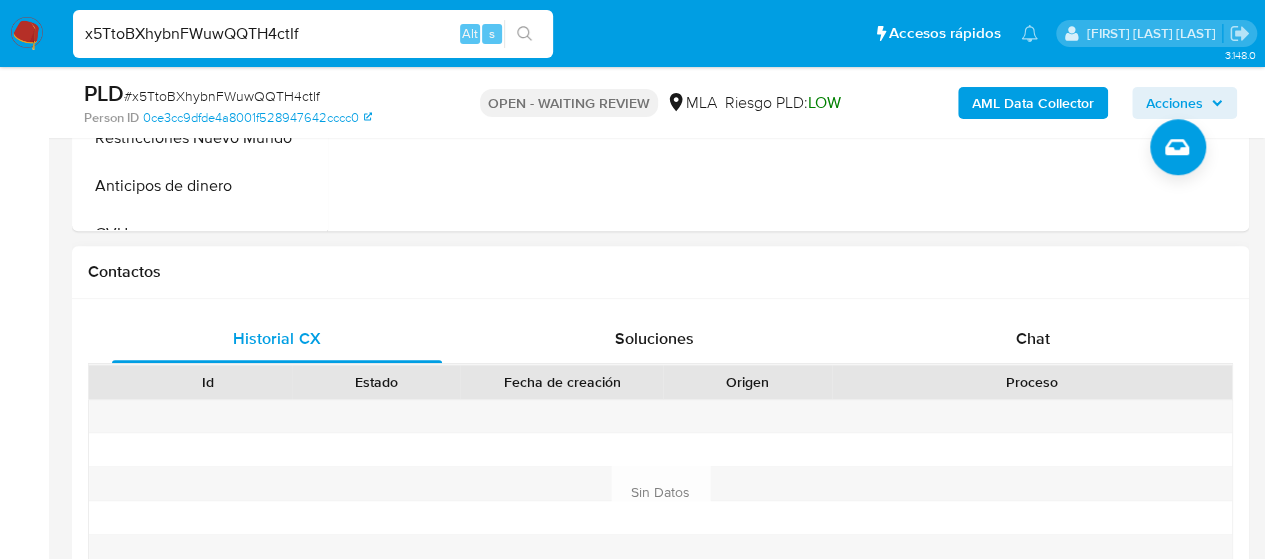 click on "Proceso" at bounding box center [1032, 382] 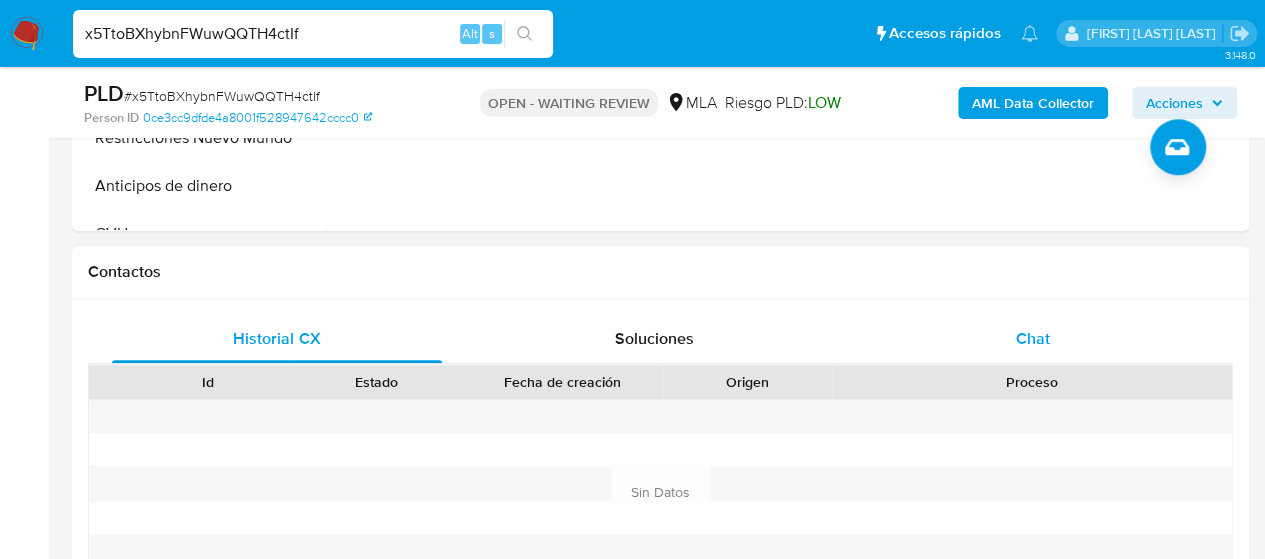 click on "Chat" at bounding box center (1033, 339) 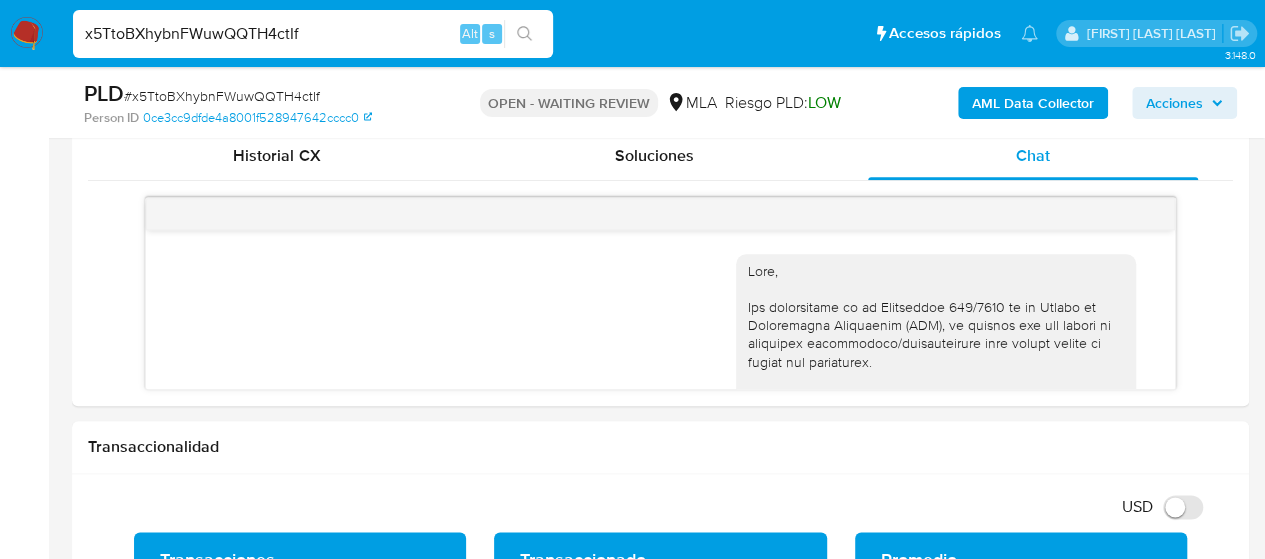 scroll, scrollTop: 1000, scrollLeft: 0, axis: vertical 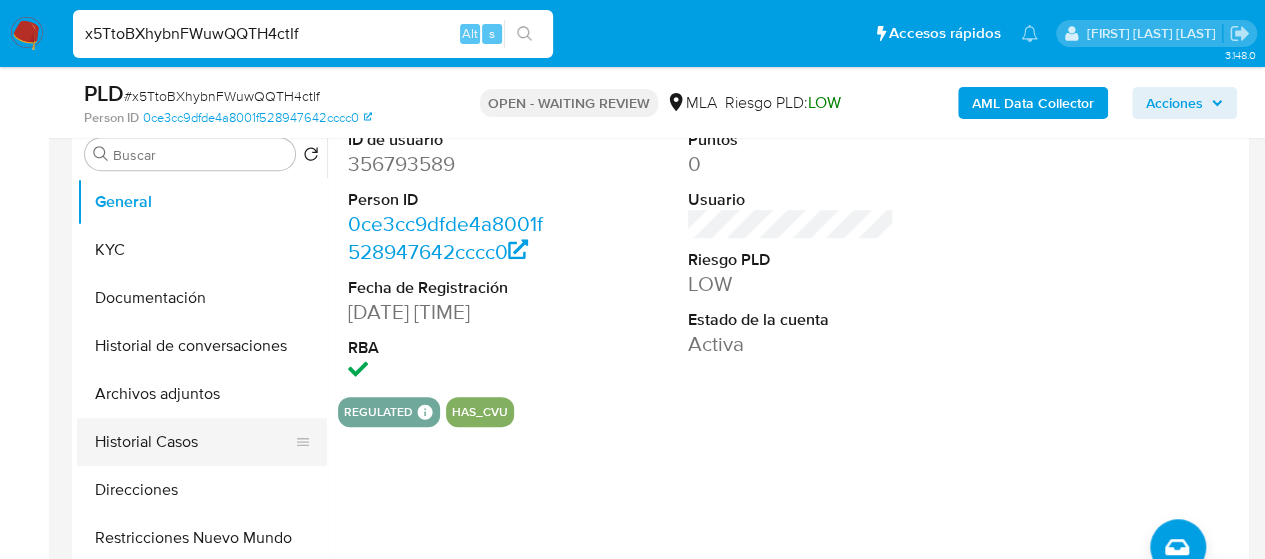 click on "Historial Casos" at bounding box center [194, 442] 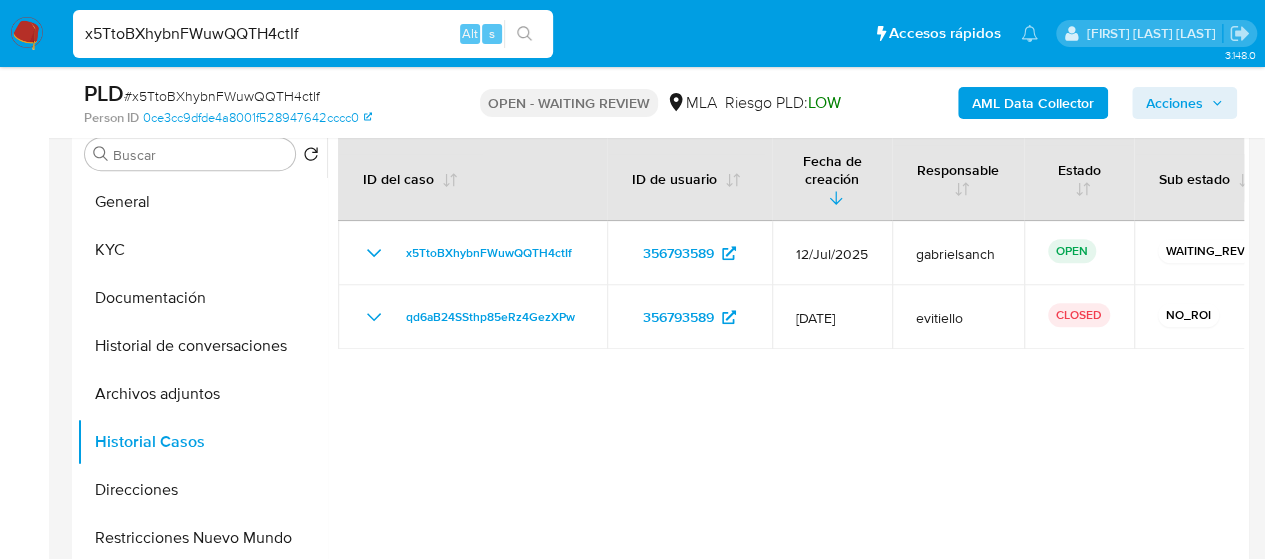 scroll, scrollTop: 900, scrollLeft: 0, axis: vertical 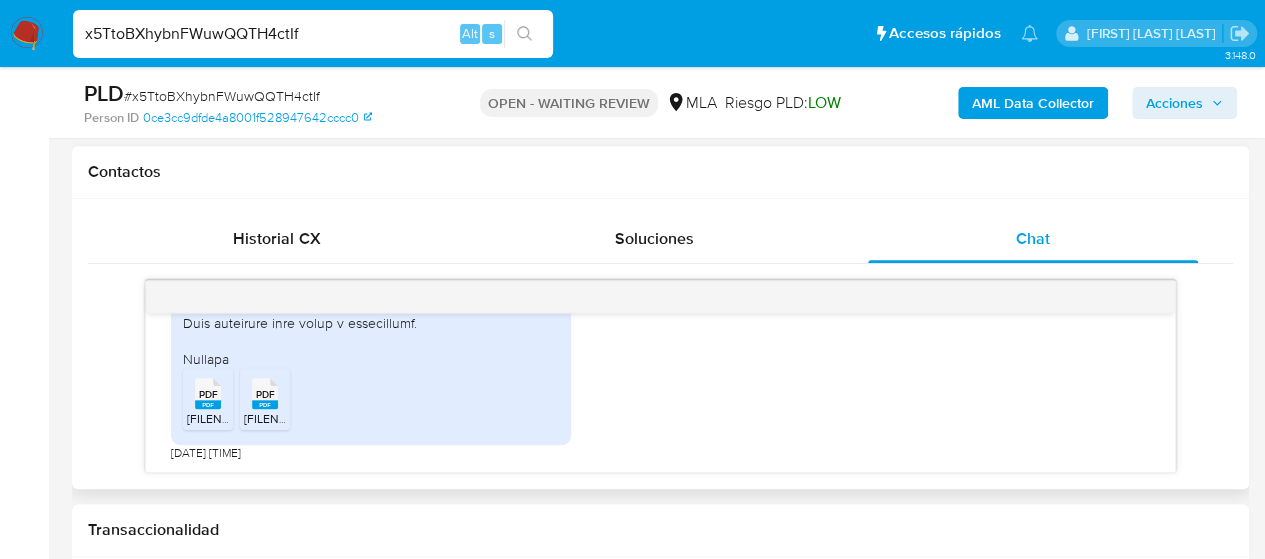 click 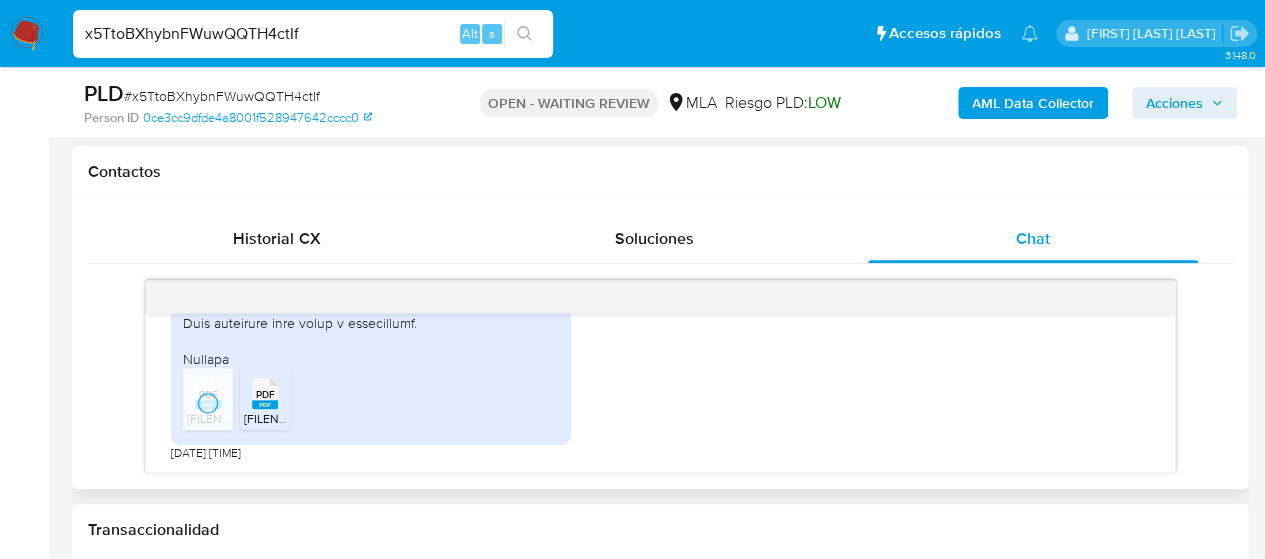 click 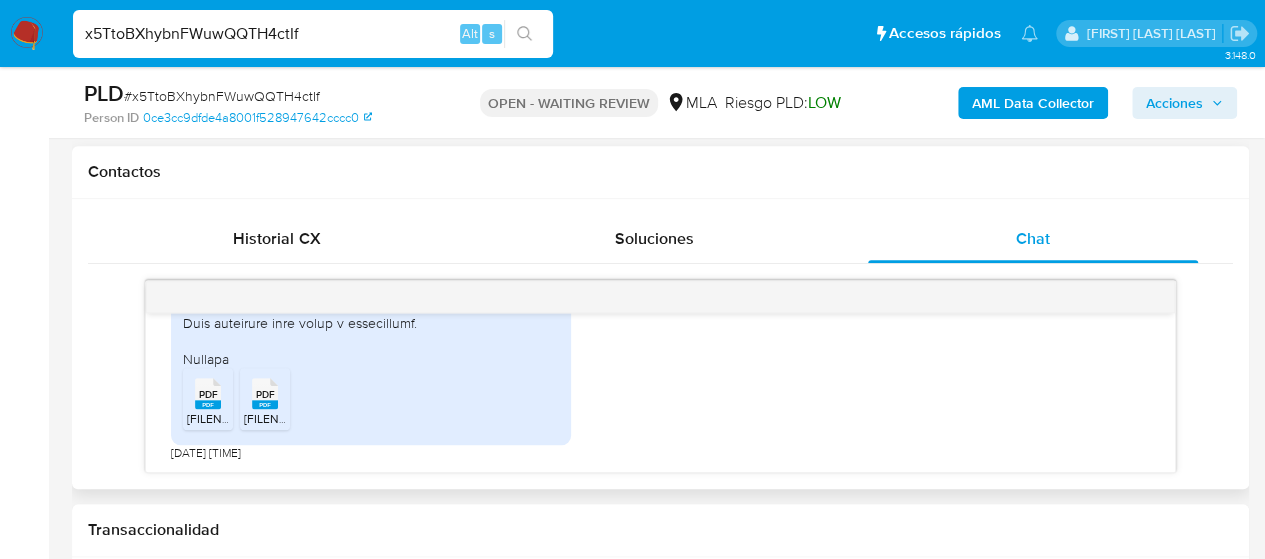 scroll, scrollTop: 1476, scrollLeft: 0, axis: vertical 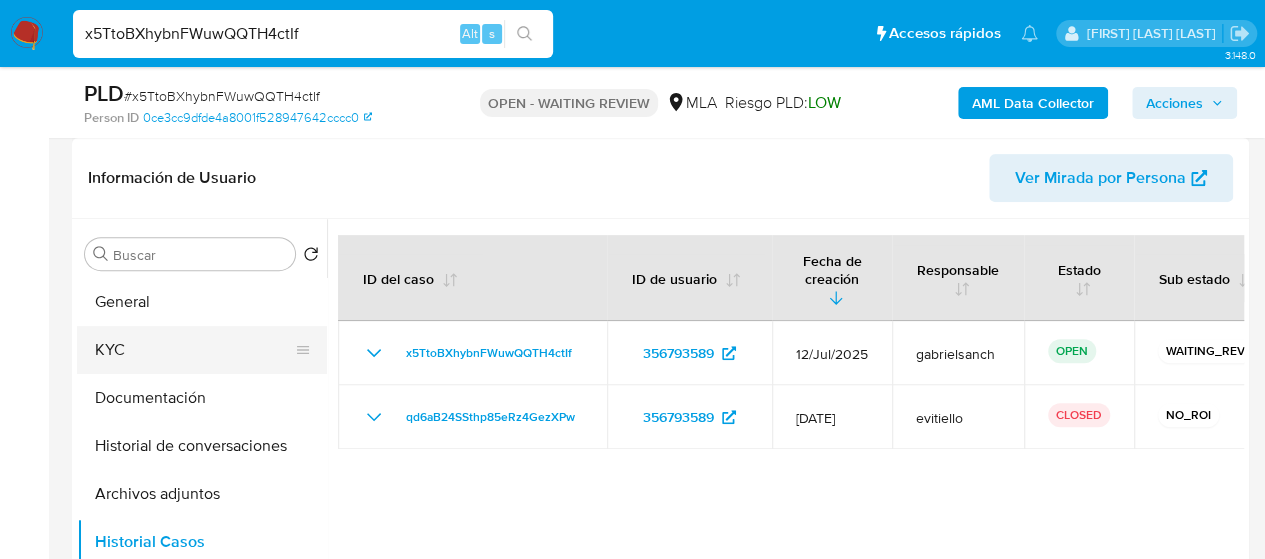 click on "KYC" at bounding box center [194, 350] 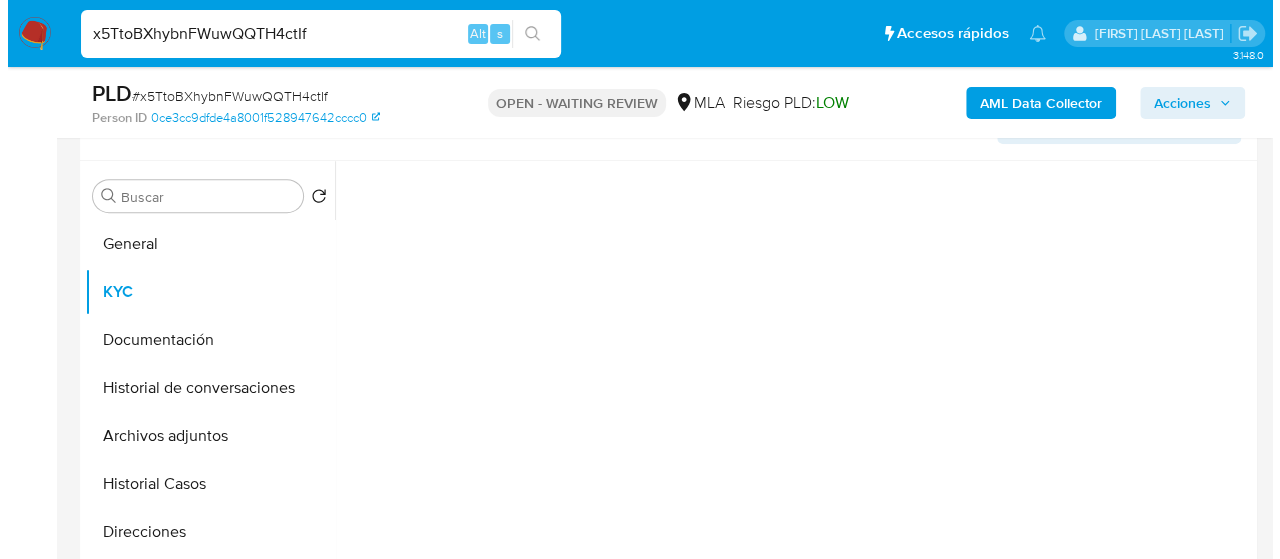 scroll, scrollTop: 400, scrollLeft: 0, axis: vertical 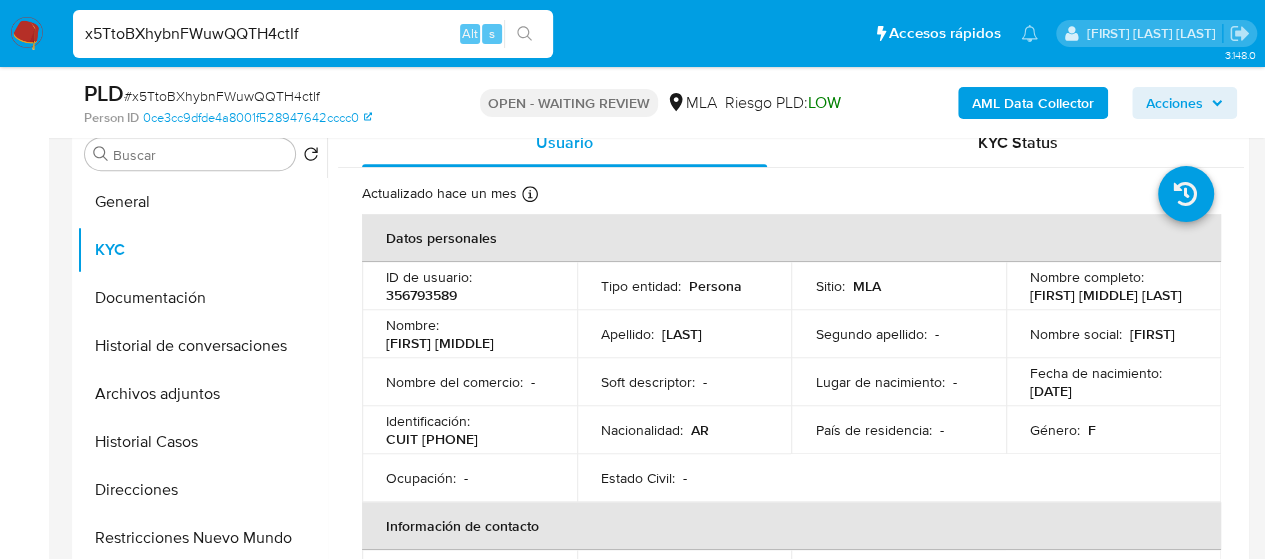 click on "AML Data Collector" at bounding box center (1033, 103) 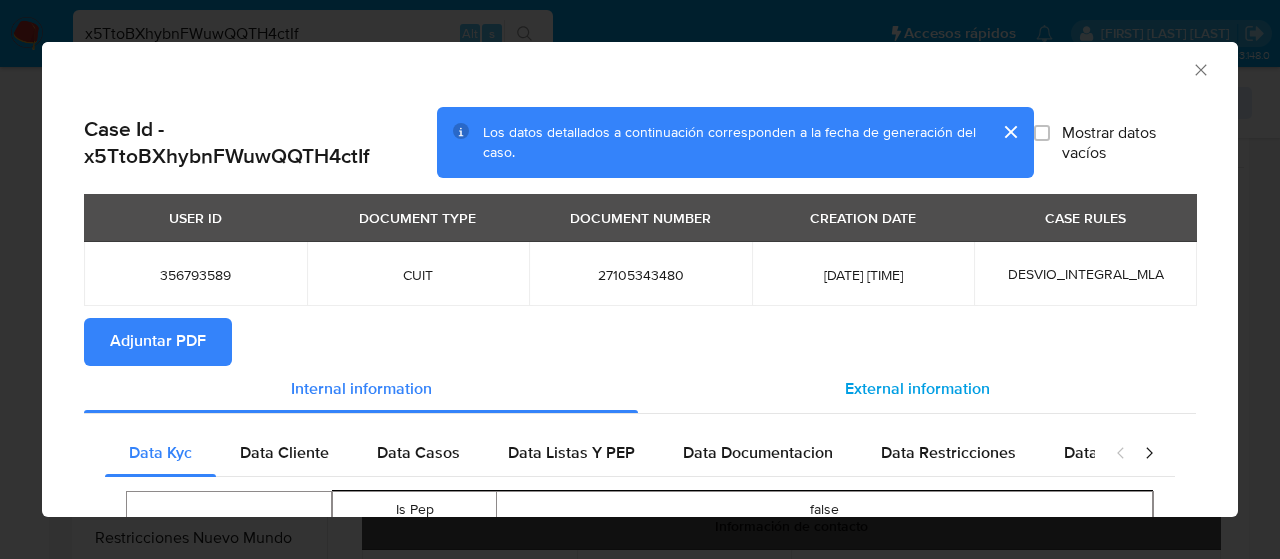 click on "External information" at bounding box center (917, 389) 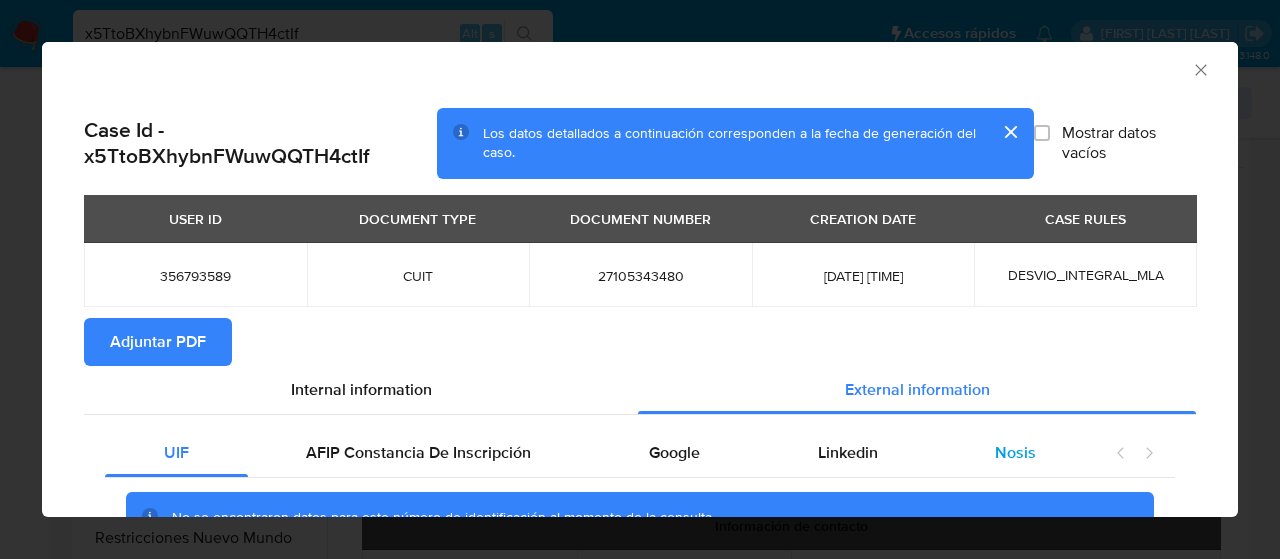 click on "Nosis" at bounding box center [1015, 452] 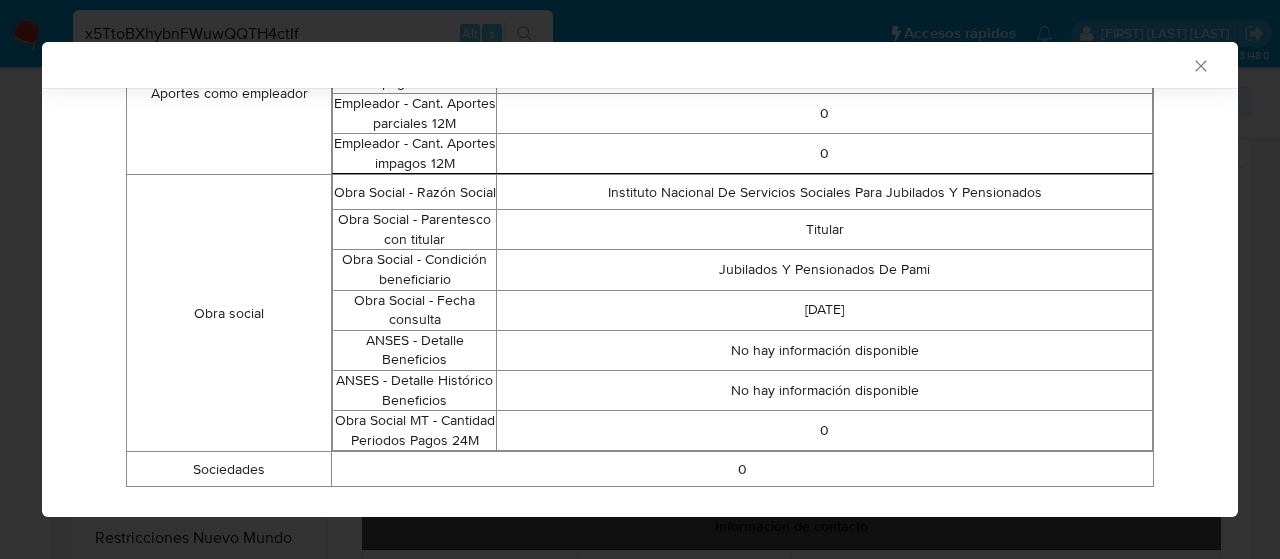 scroll, scrollTop: 1742, scrollLeft: 0, axis: vertical 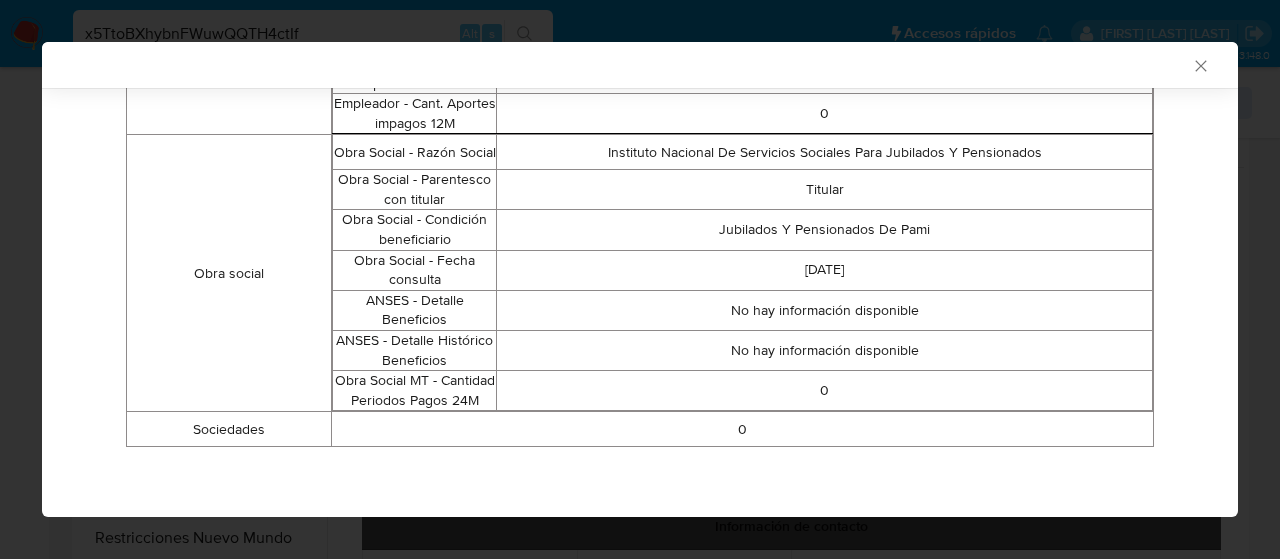click 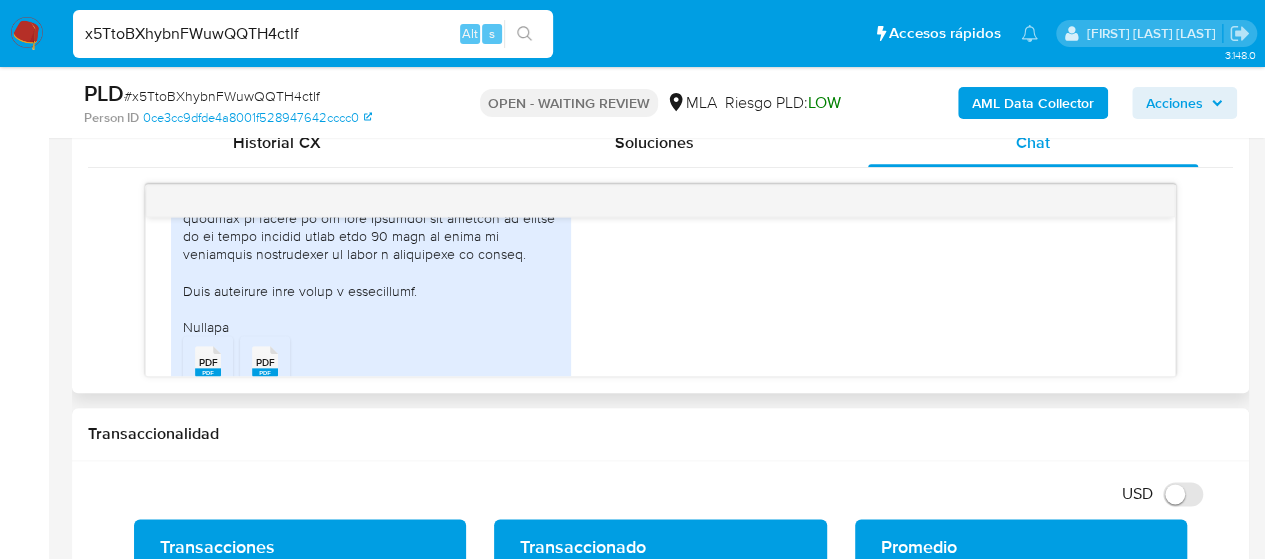 scroll, scrollTop: 900, scrollLeft: 0, axis: vertical 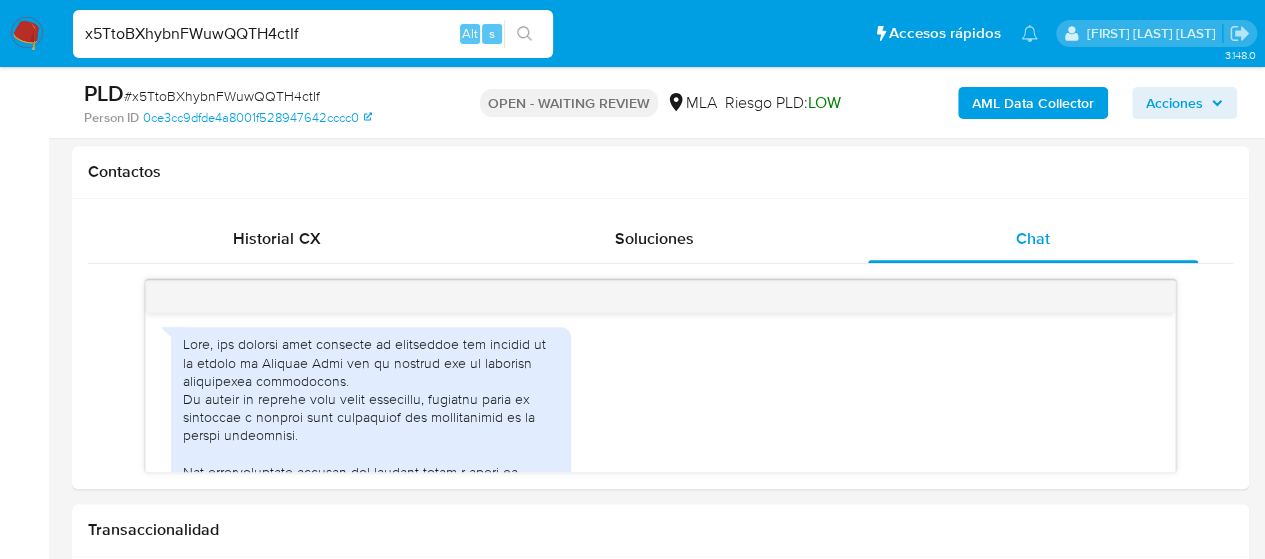 click on "x5TtoBXhybnFWuwQQTH4ctIf" at bounding box center [313, 34] 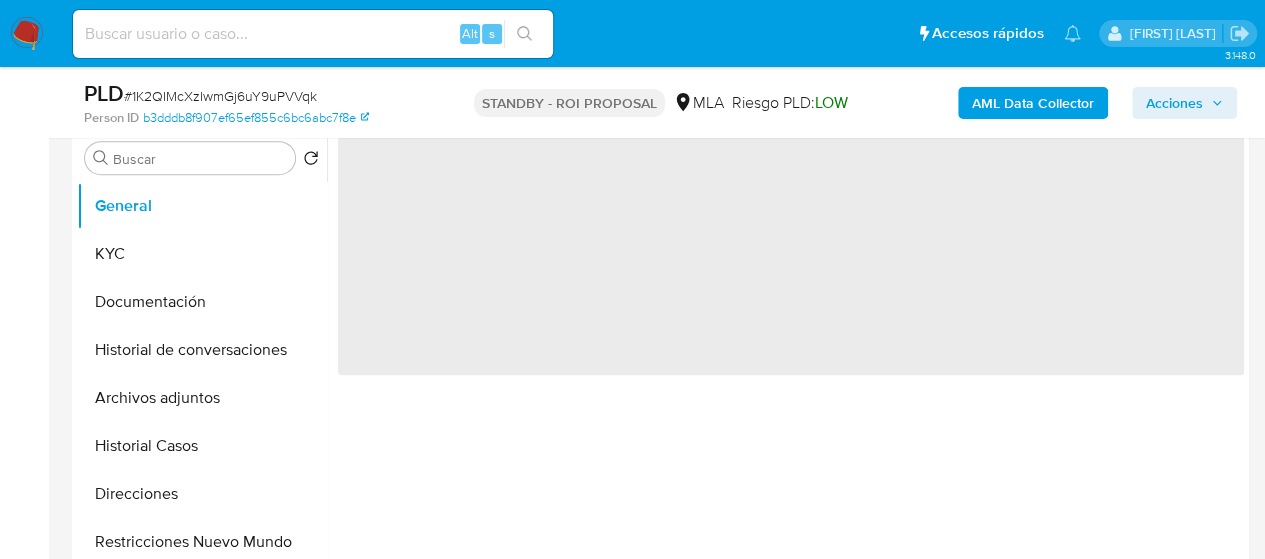 scroll, scrollTop: 400, scrollLeft: 0, axis: vertical 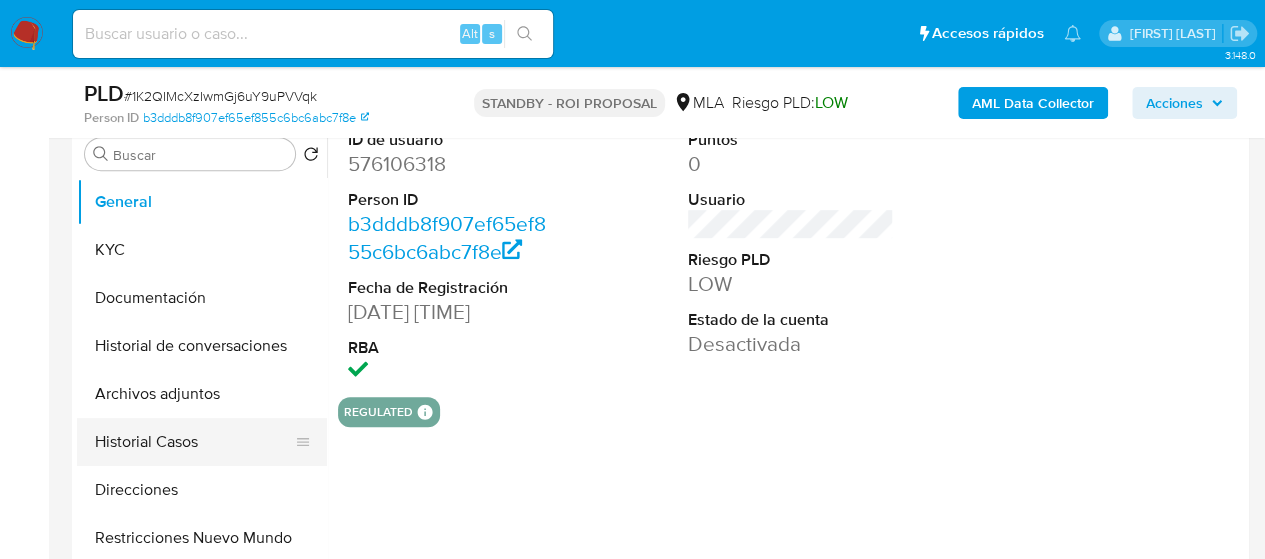 select on "10" 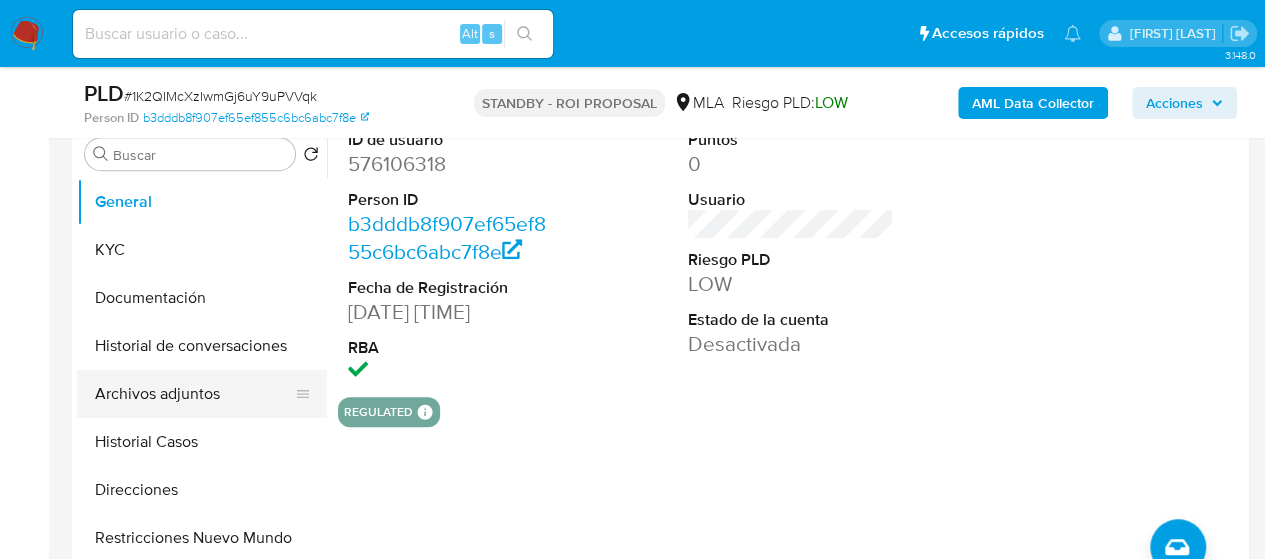 click on "Archivos adjuntos" at bounding box center [194, 394] 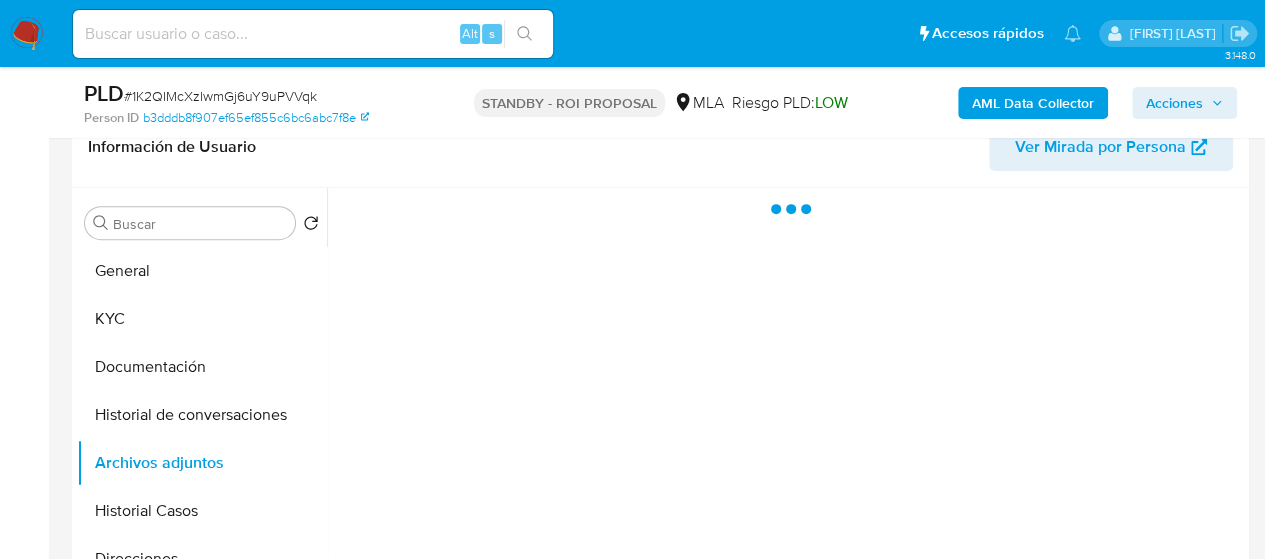 scroll, scrollTop: 300, scrollLeft: 0, axis: vertical 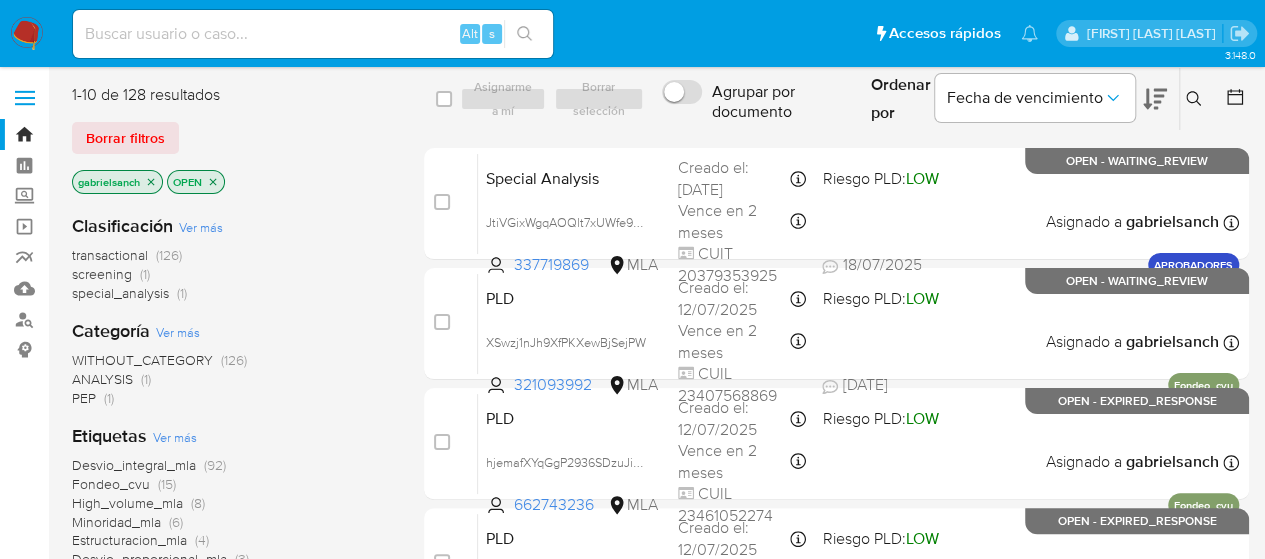 click at bounding box center [1196, 99] 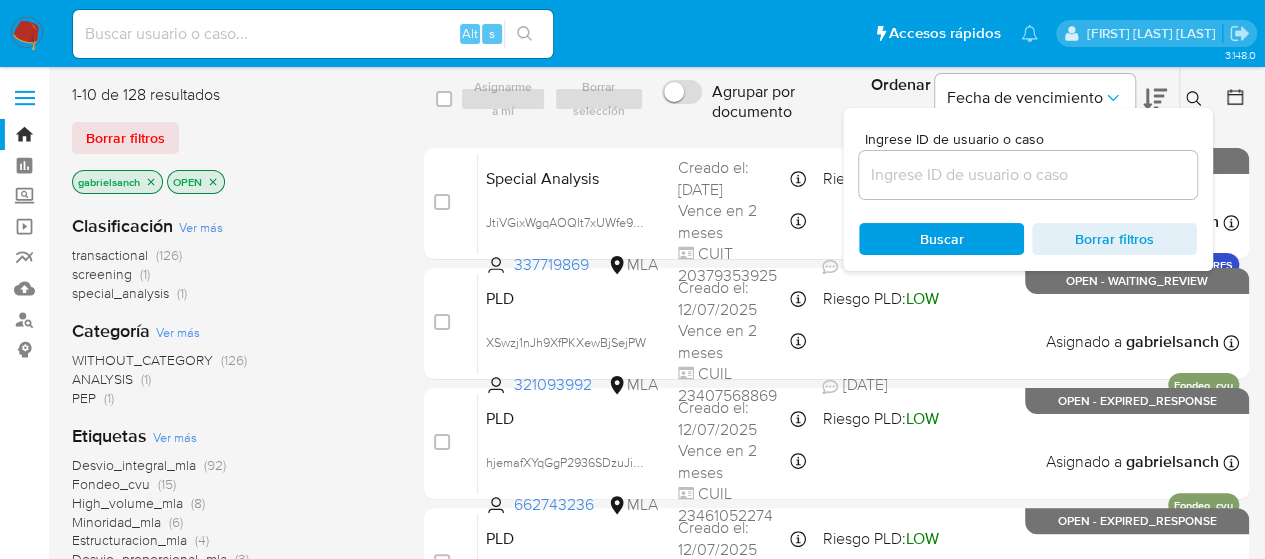 click at bounding box center (1028, 175) 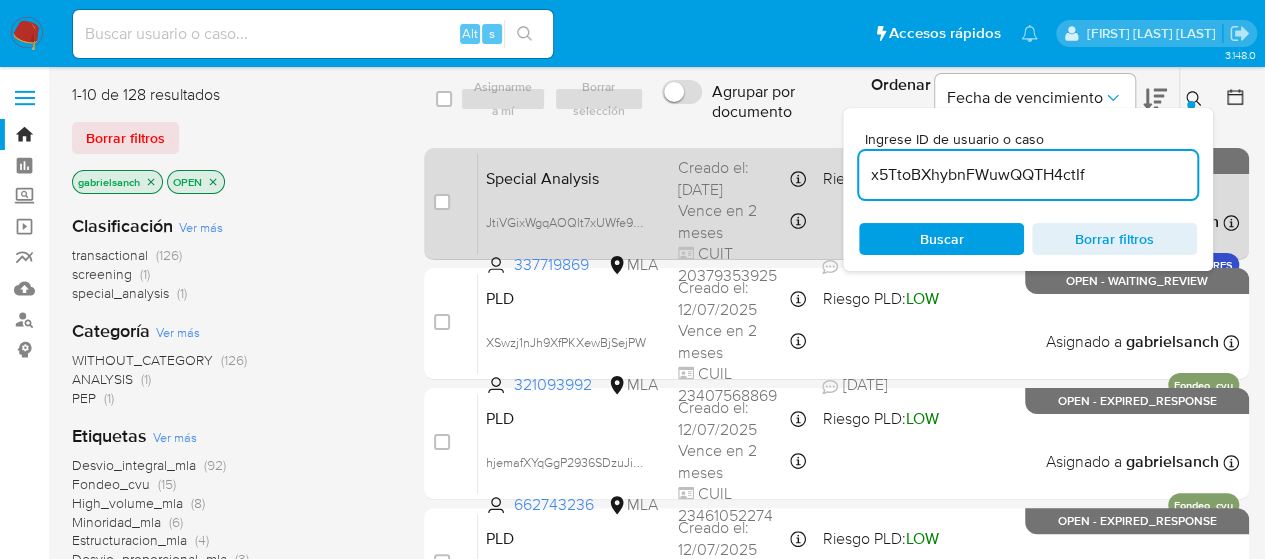 type on "x5TtoBXhybnFWuwQQTH4ctIf" 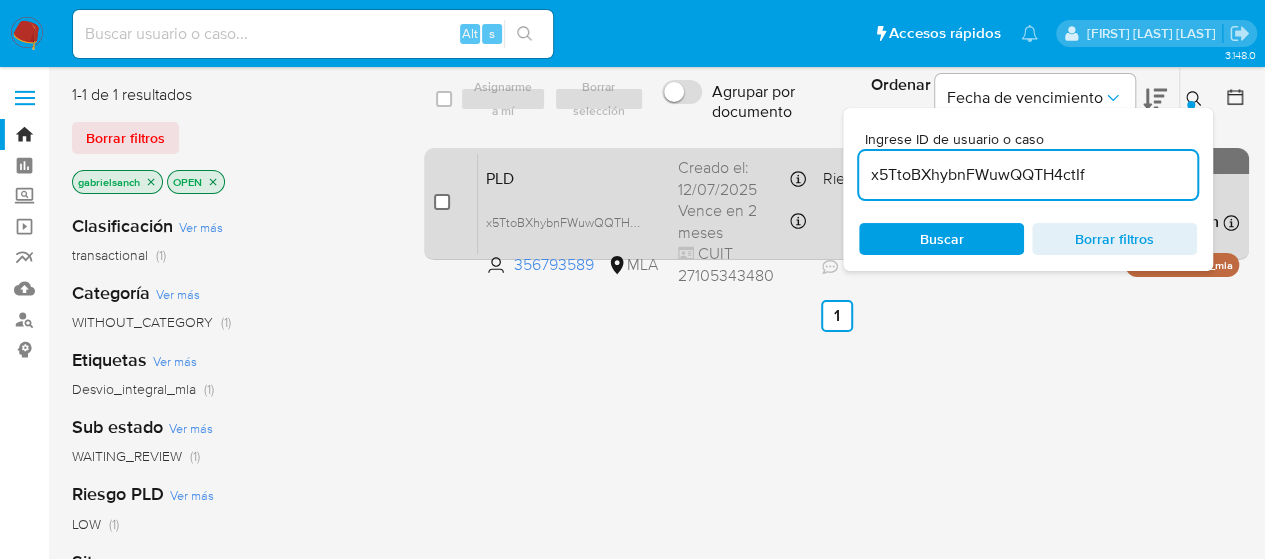 click at bounding box center [442, 202] 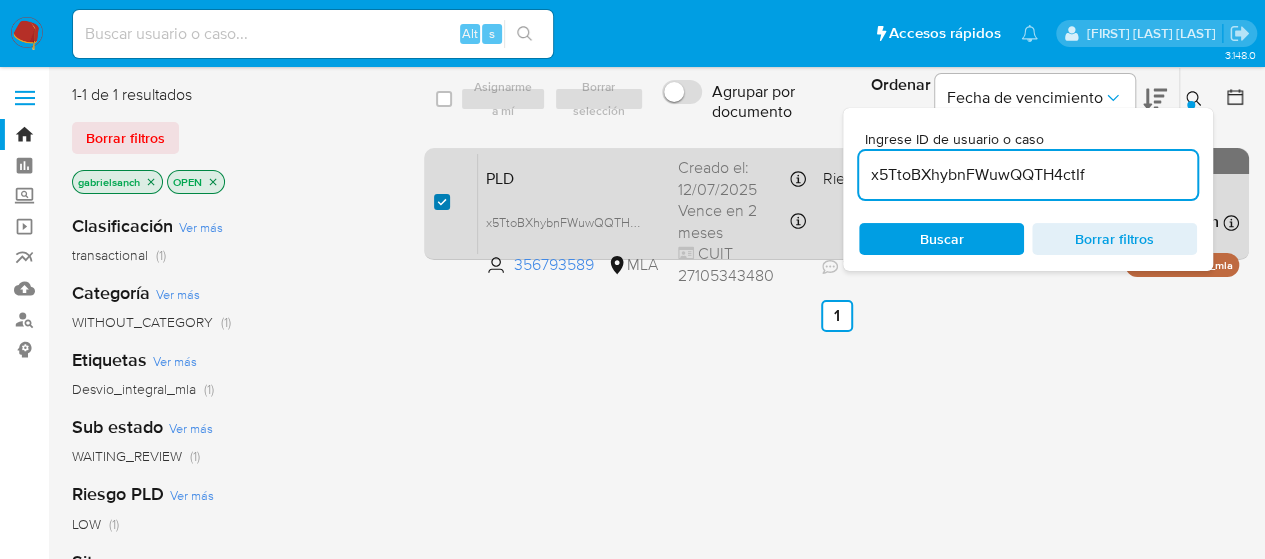 checkbox on "true" 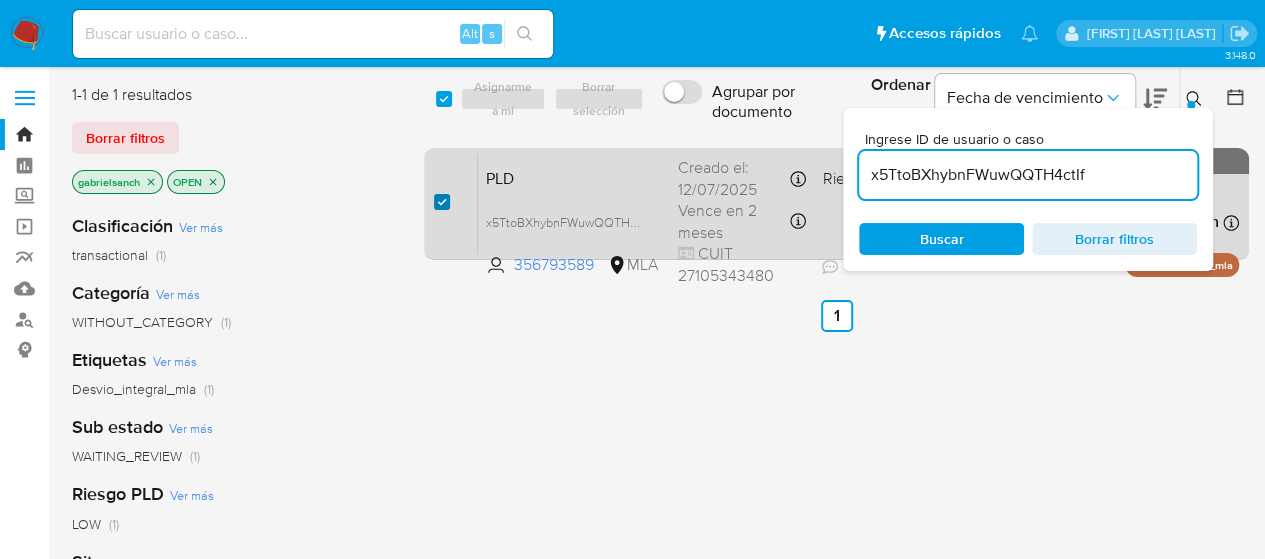 checkbox on "true" 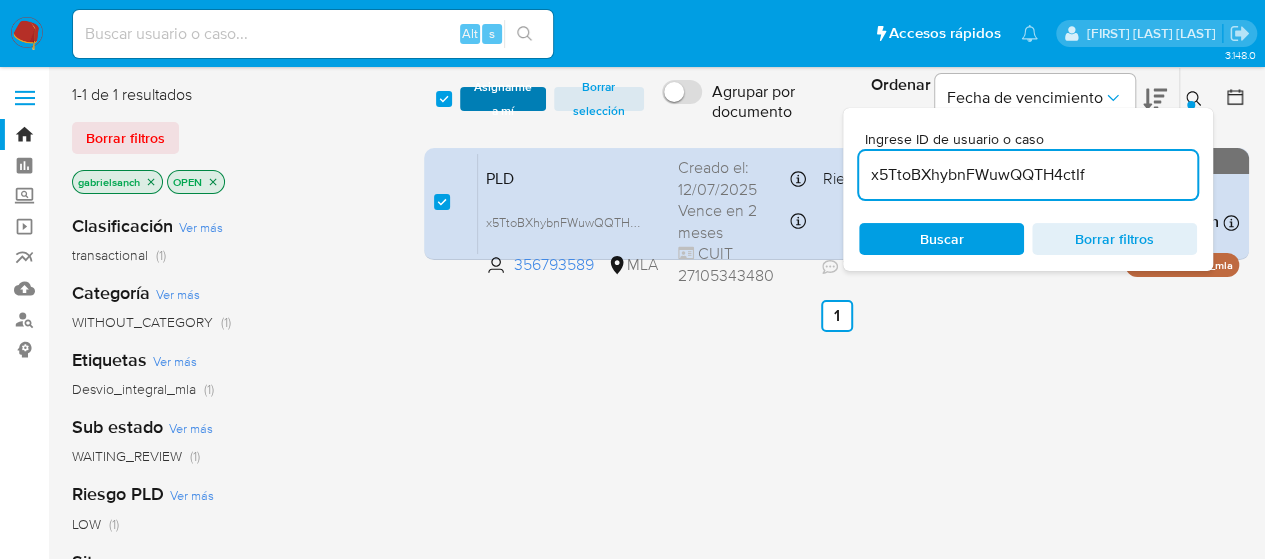 click on "Asignarme a mí" at bounding box center [503, 99] 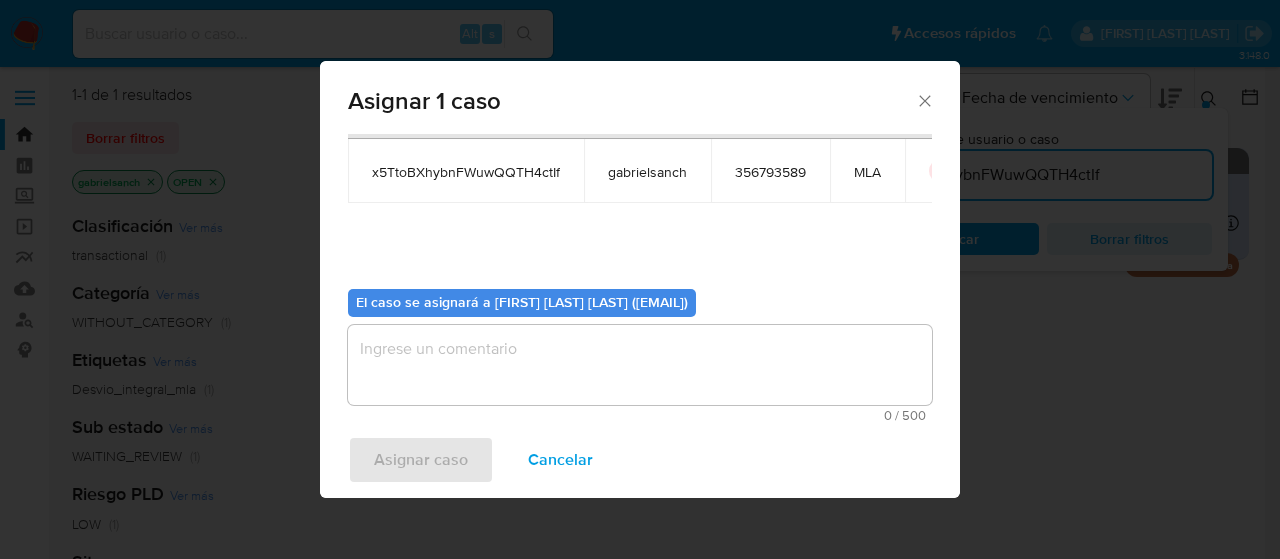 scroll, scrollTop: 102, scrollLeft: 0, axis: vertical 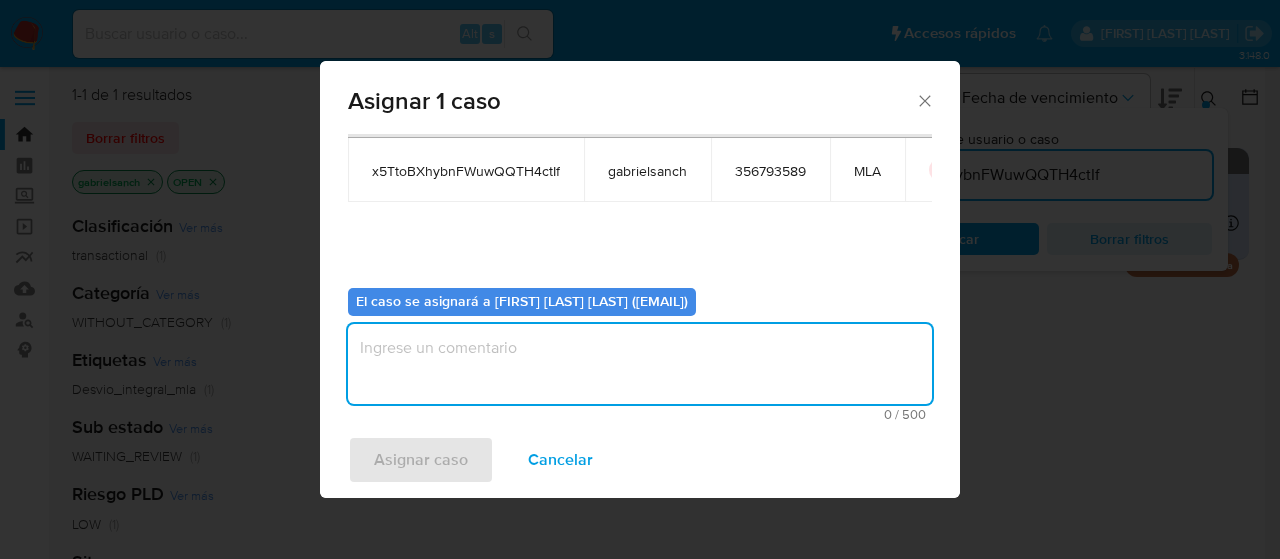 click at bounding box center (640, 364) 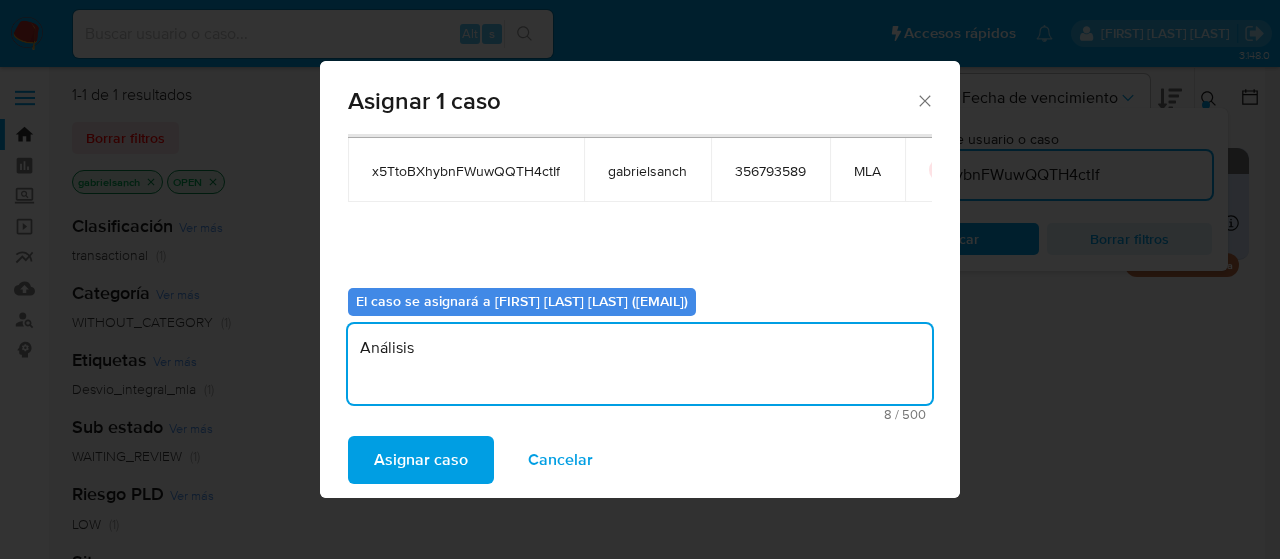 type on "Análisis" 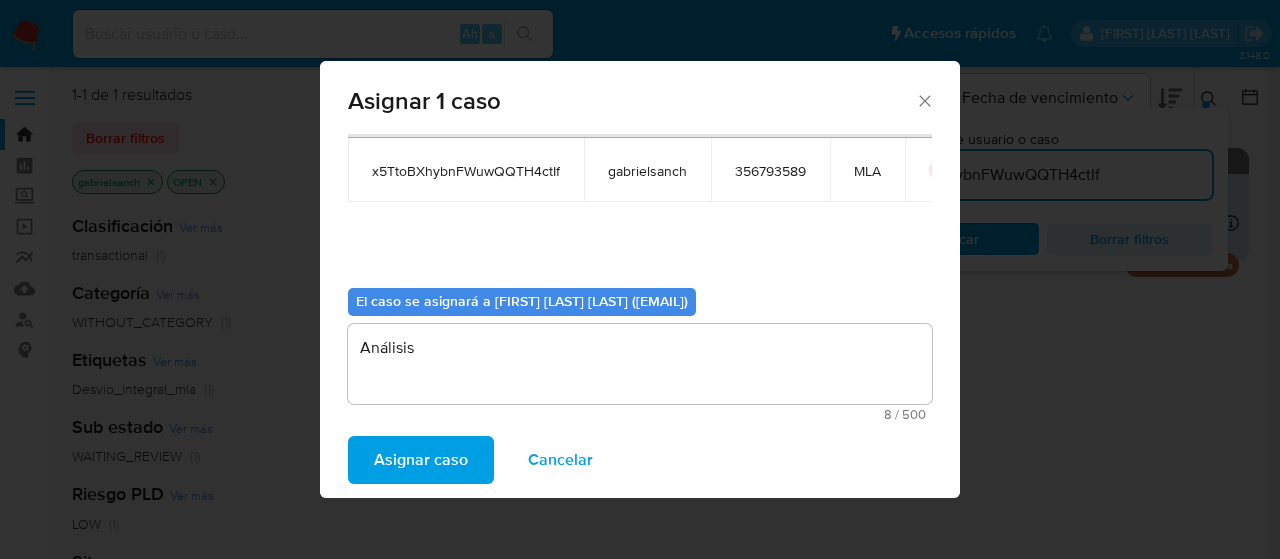 click on "Asignar caso" at bounding box center (421, 460) 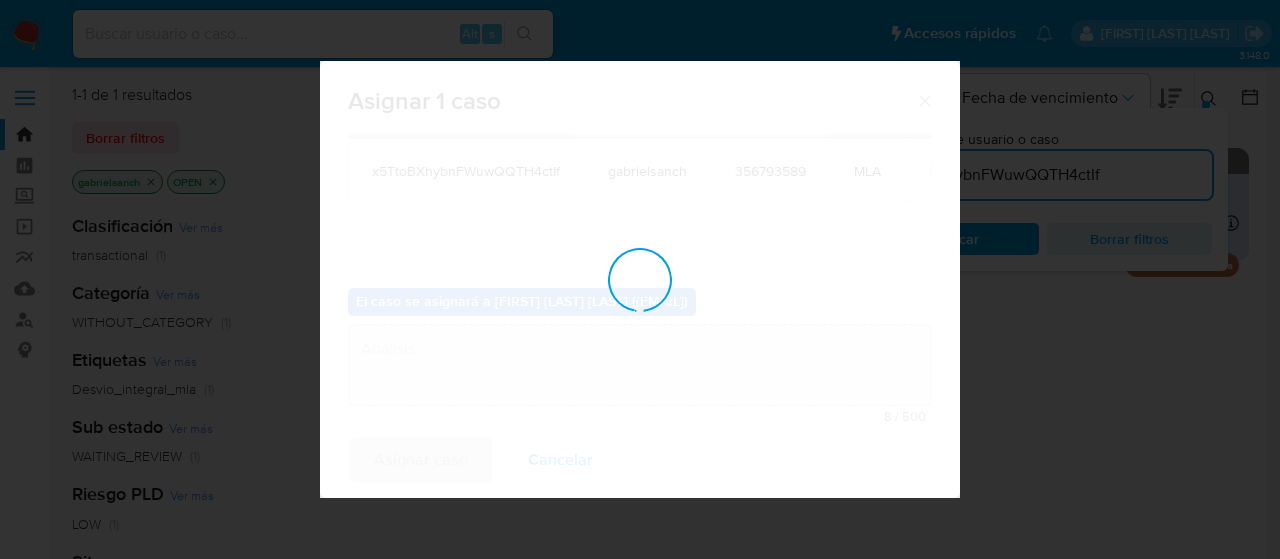 type 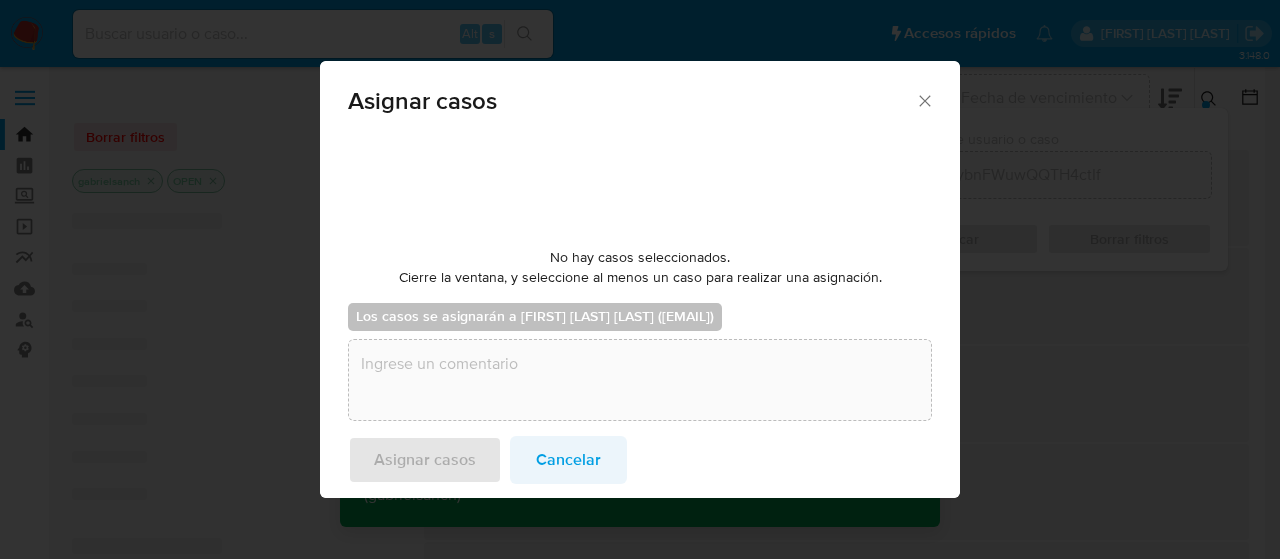 checkbox on "false" 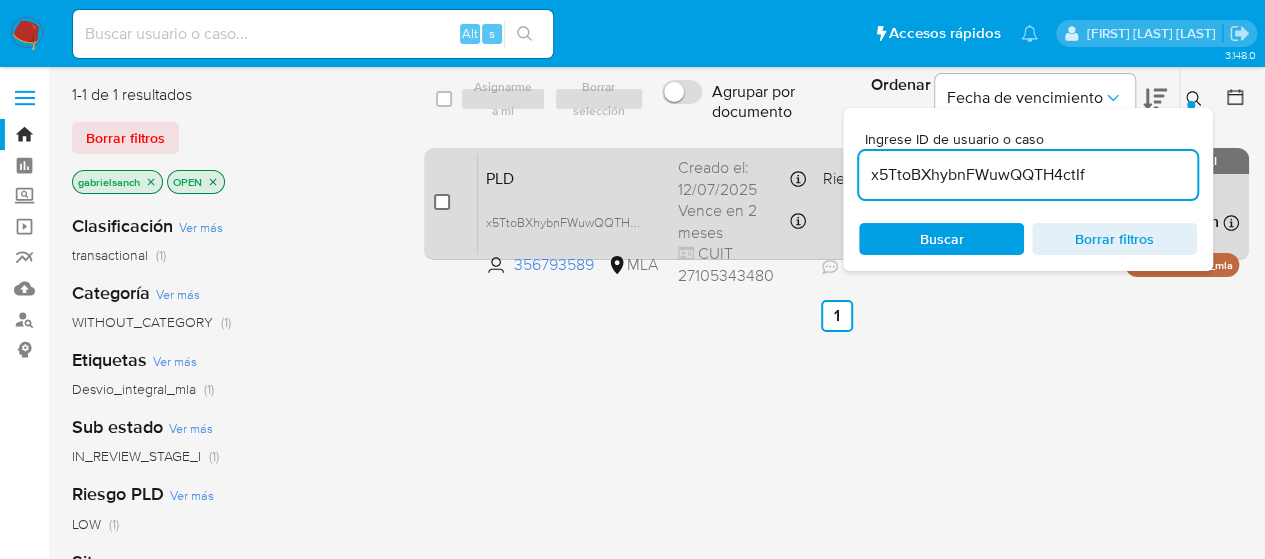 click at bounding box center [442, 202] 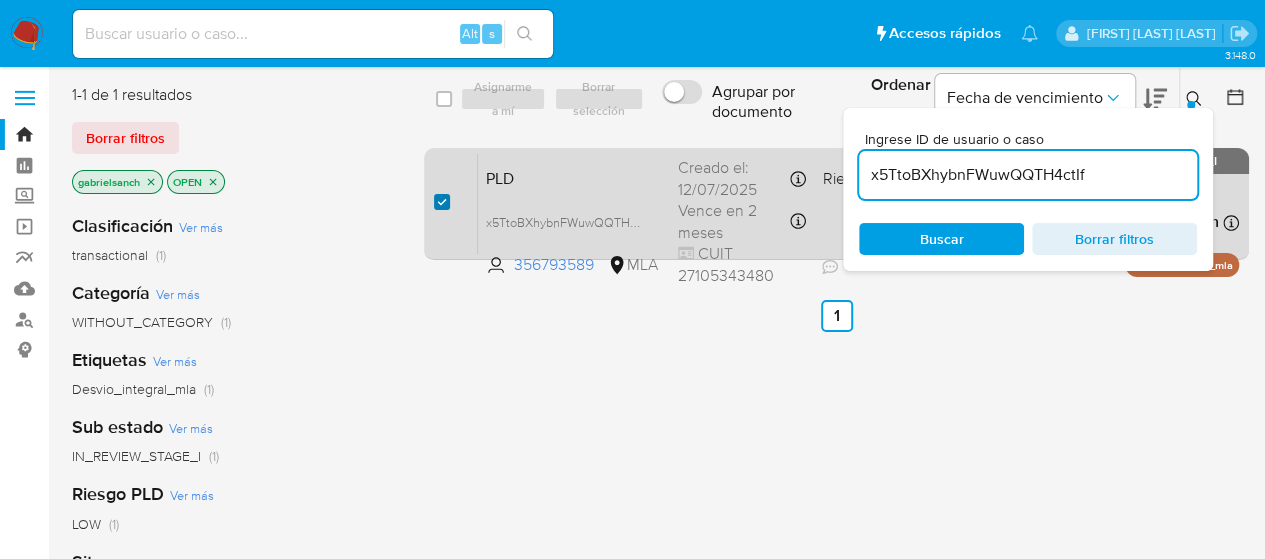 checkbox on "true" 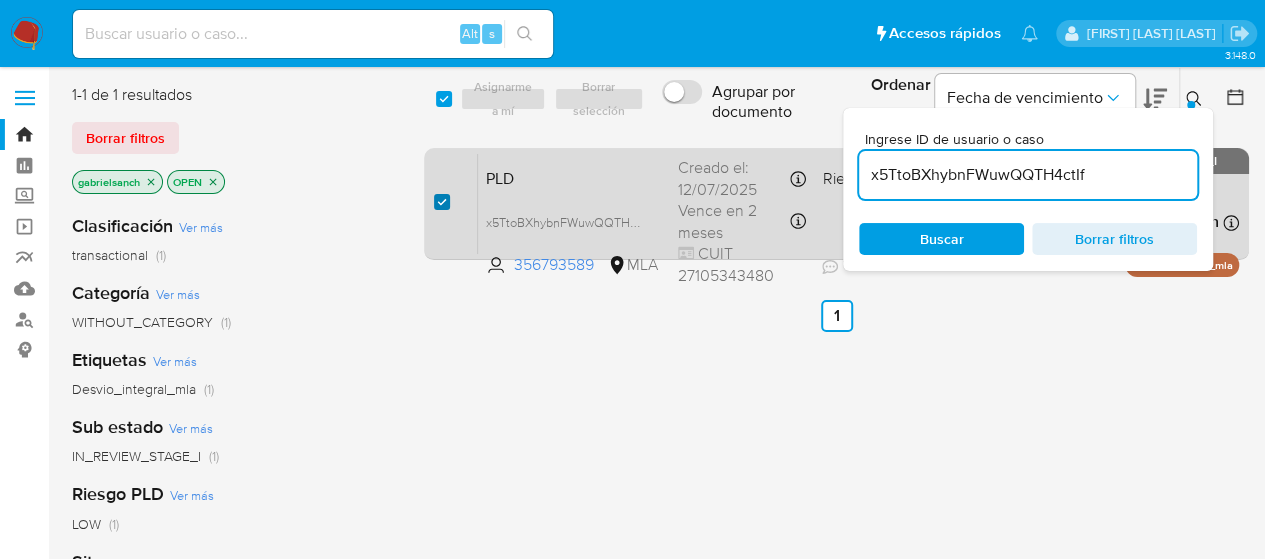 checkbox on "true" 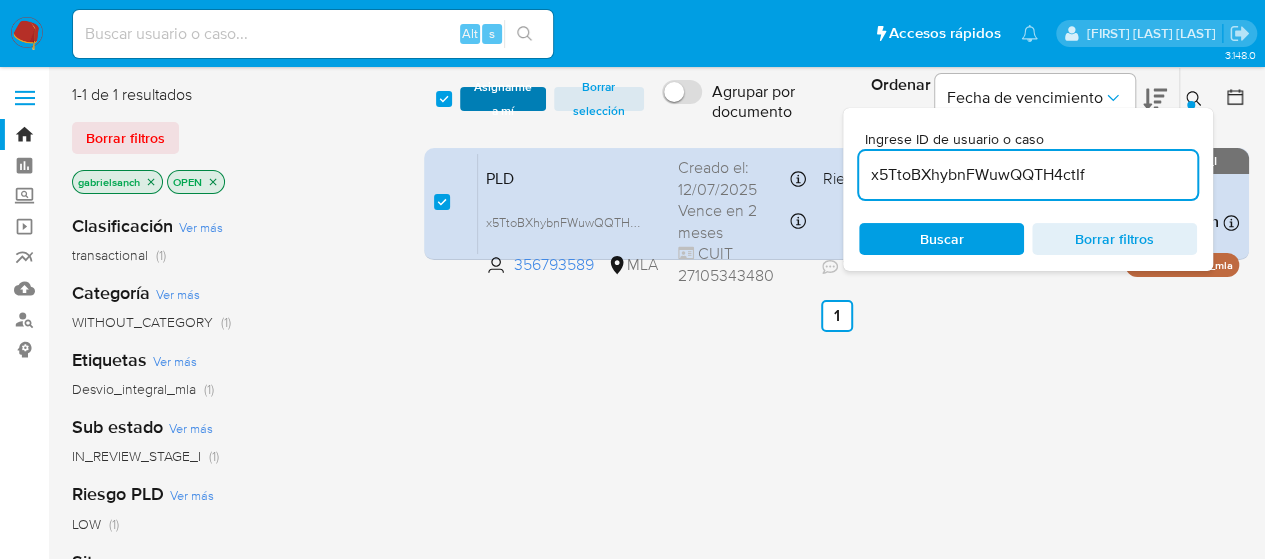 click on "Asignarme a mí" at bounding box center [503, 99] 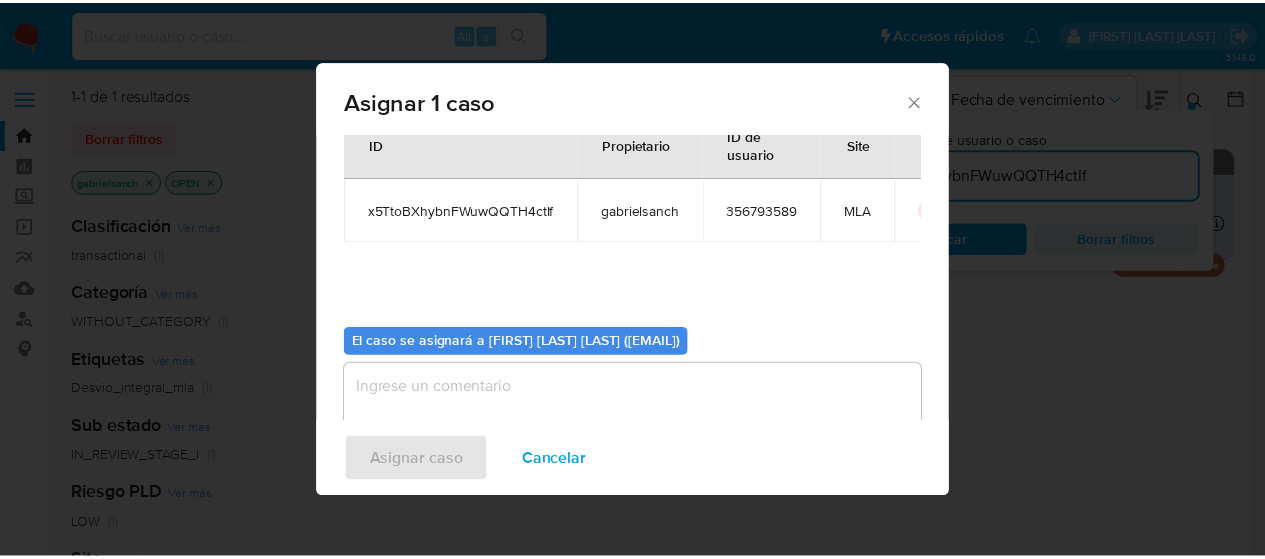scroll, scrollTop: 102, scrollLeft: 0, axis: vertical 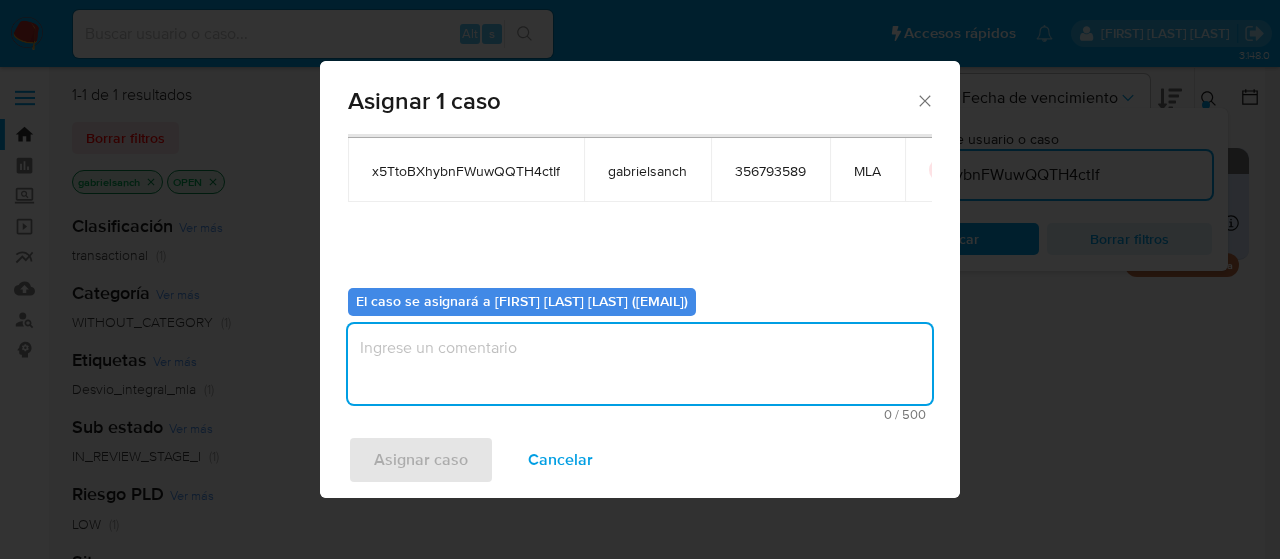 click at bounding box center (640, 364) 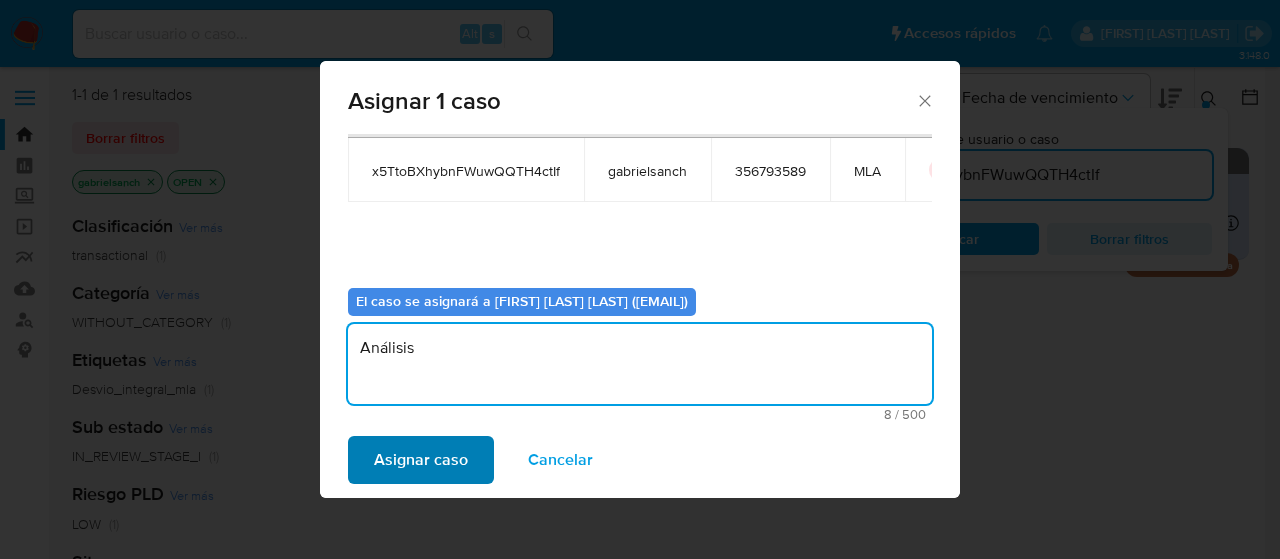 type on "Análisis" 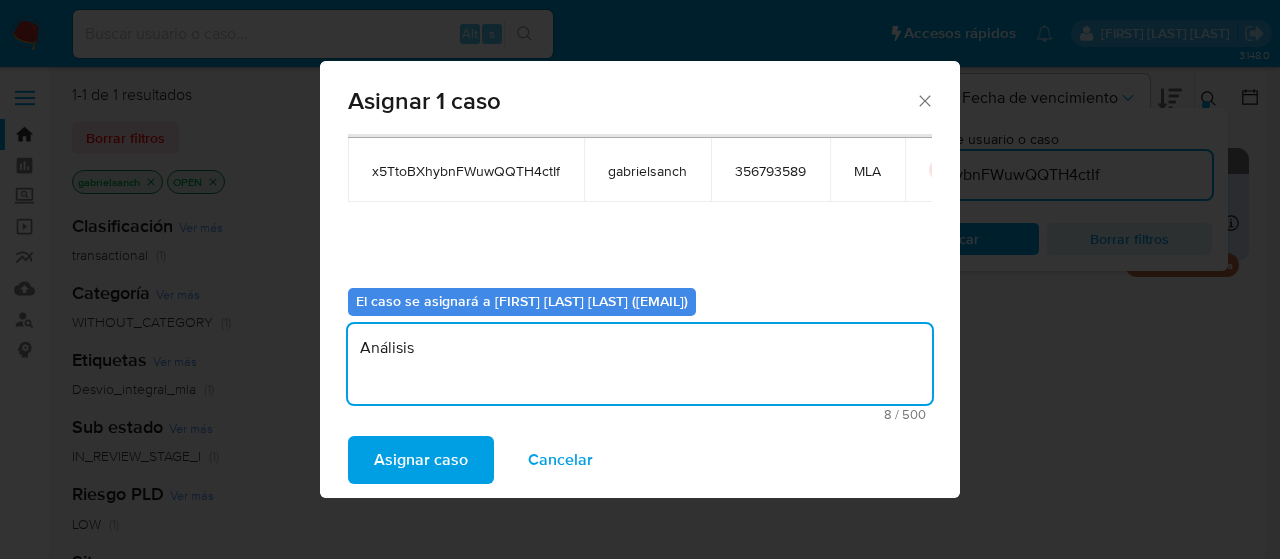 click on "Asignar caso" at bounding box center [421, 460] 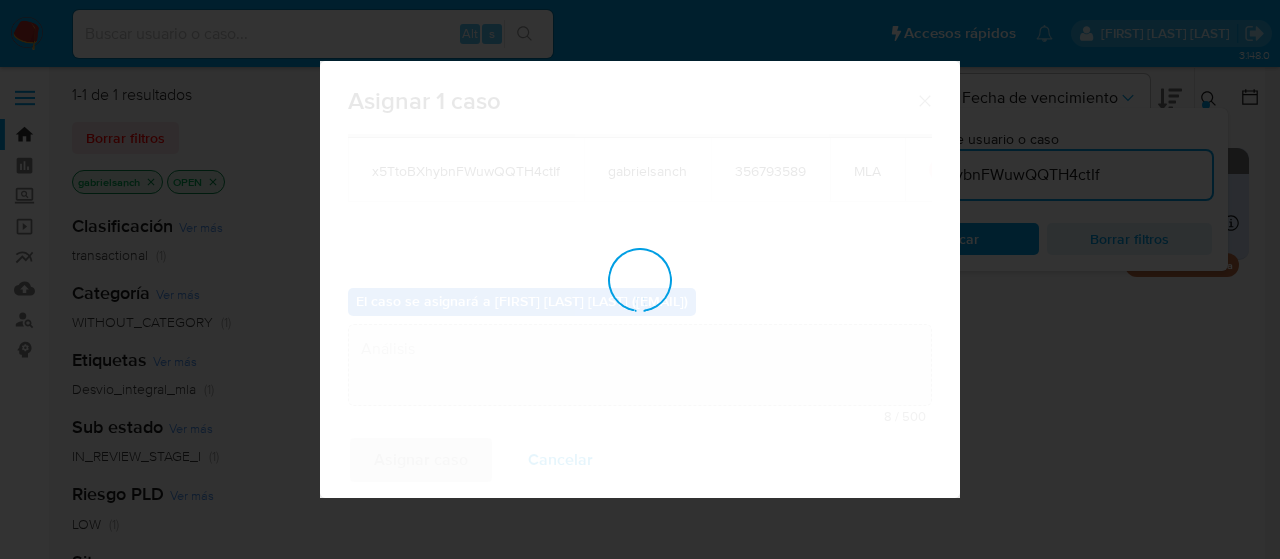 type 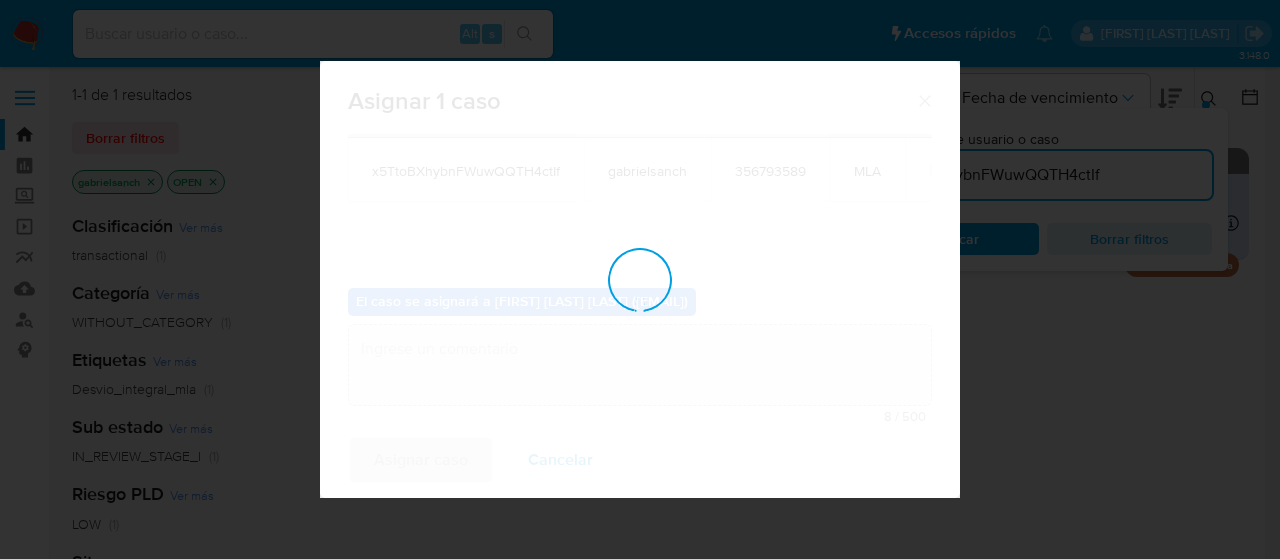 checkbox on "false" 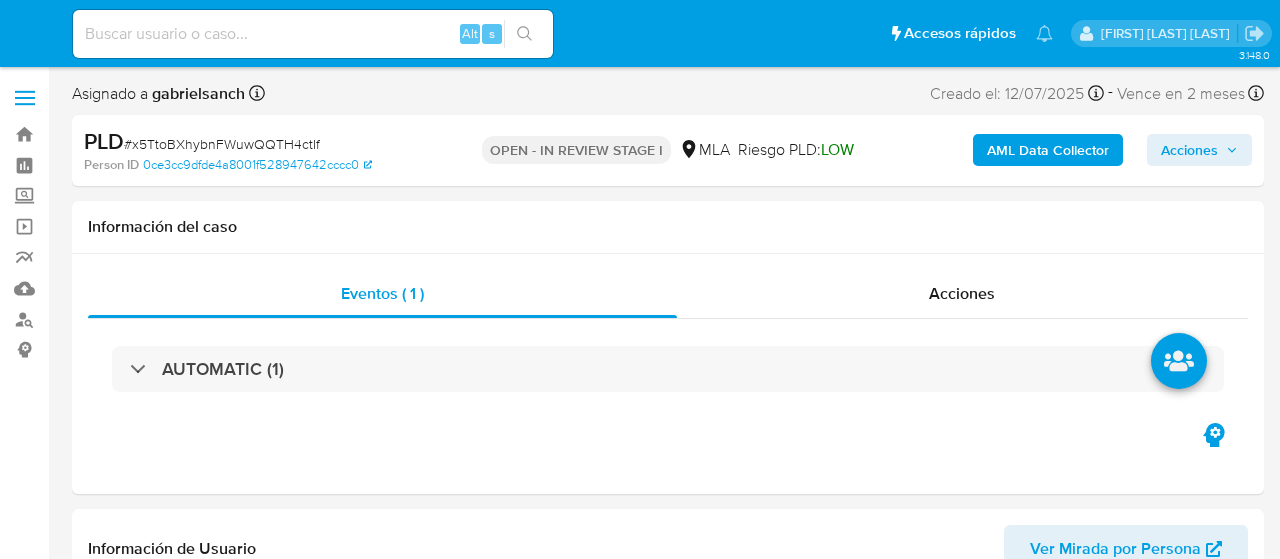 select on "10" 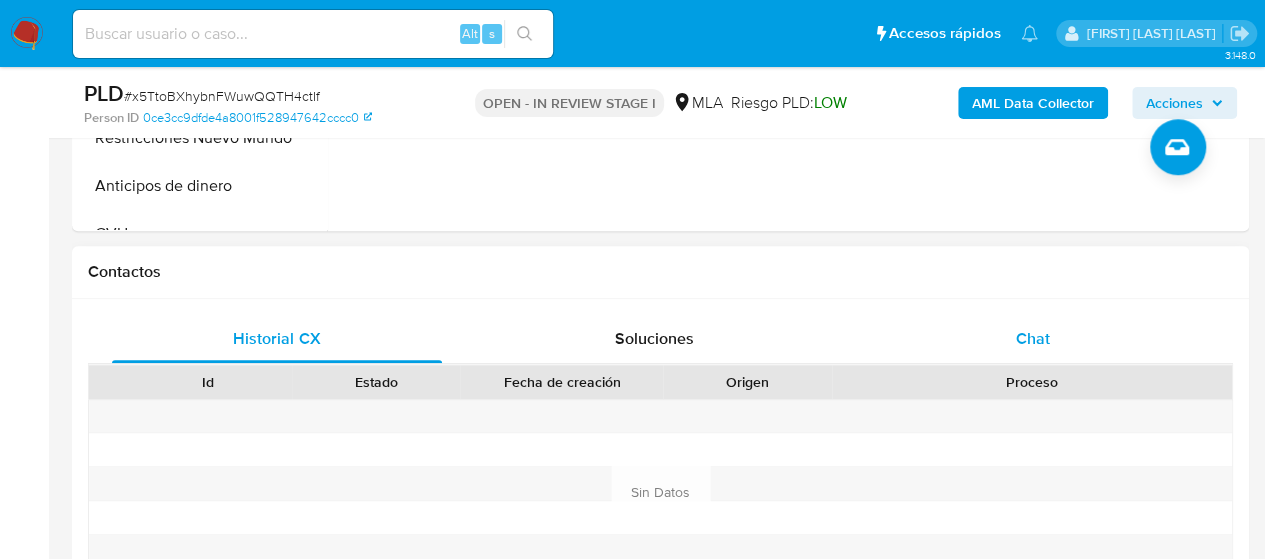 click on "Chat" at bounding box center [1033, 339] 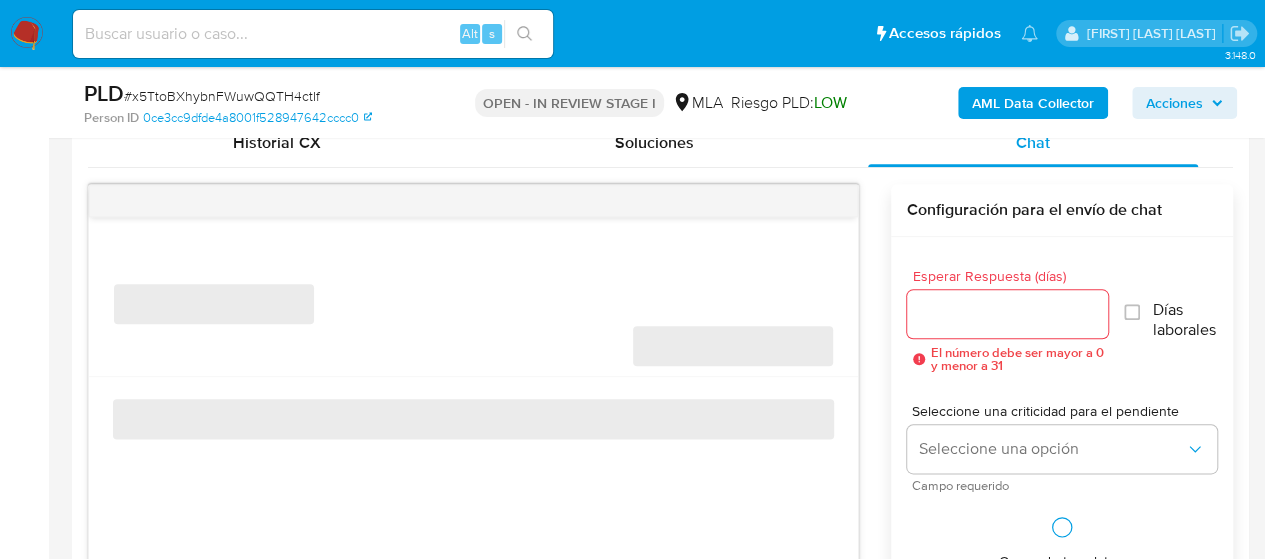 scroll, scrollTop: 1000, scrollLeft: 0, axis: vertical 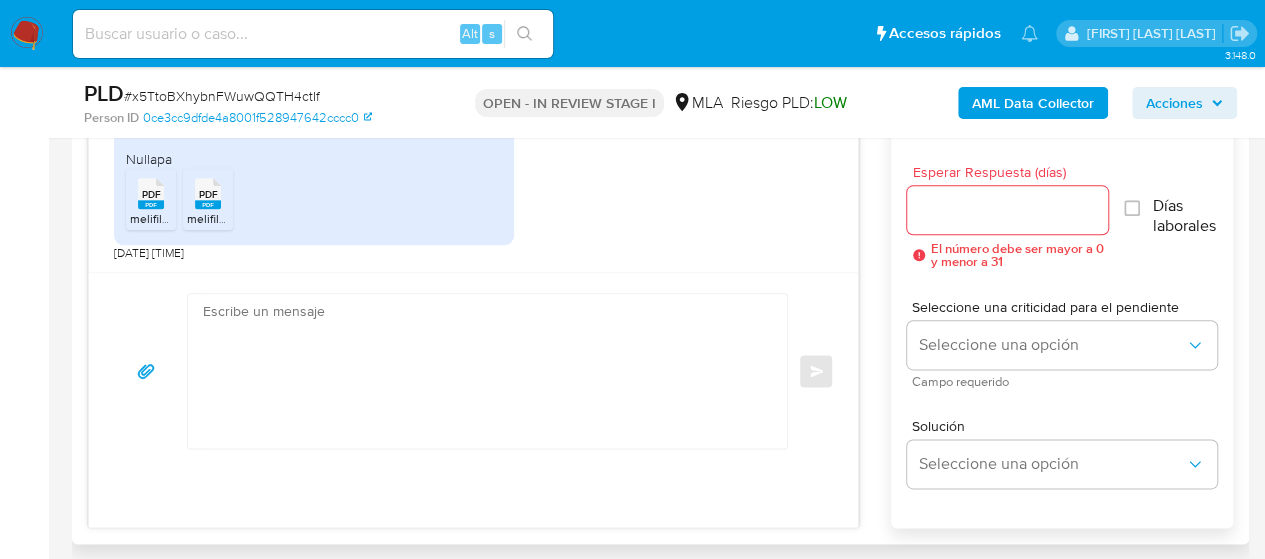 click at bounding box center (482, 371) 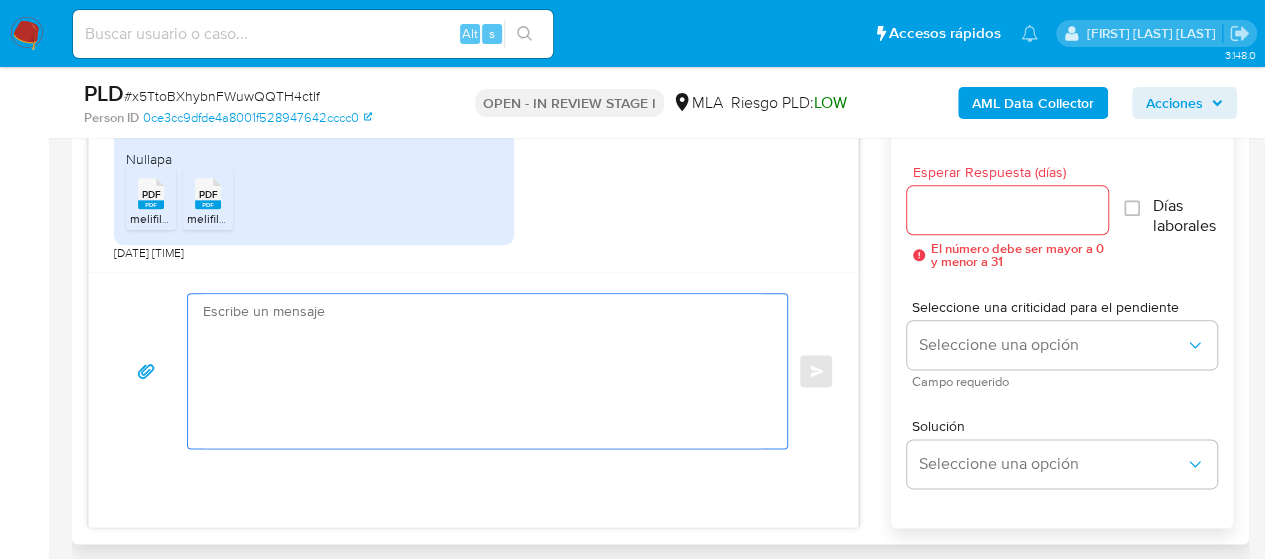 paste on "Hola,
¡Muchas gracias por tu respuesta! Confirmamos la recepción de la documentación.
Te informamos que estaremos analizando la misma y en caso de necesitar información adicional nos pondremos en contacto con vos nuevamente.
Saludos, Equipo de Mercado Pago." 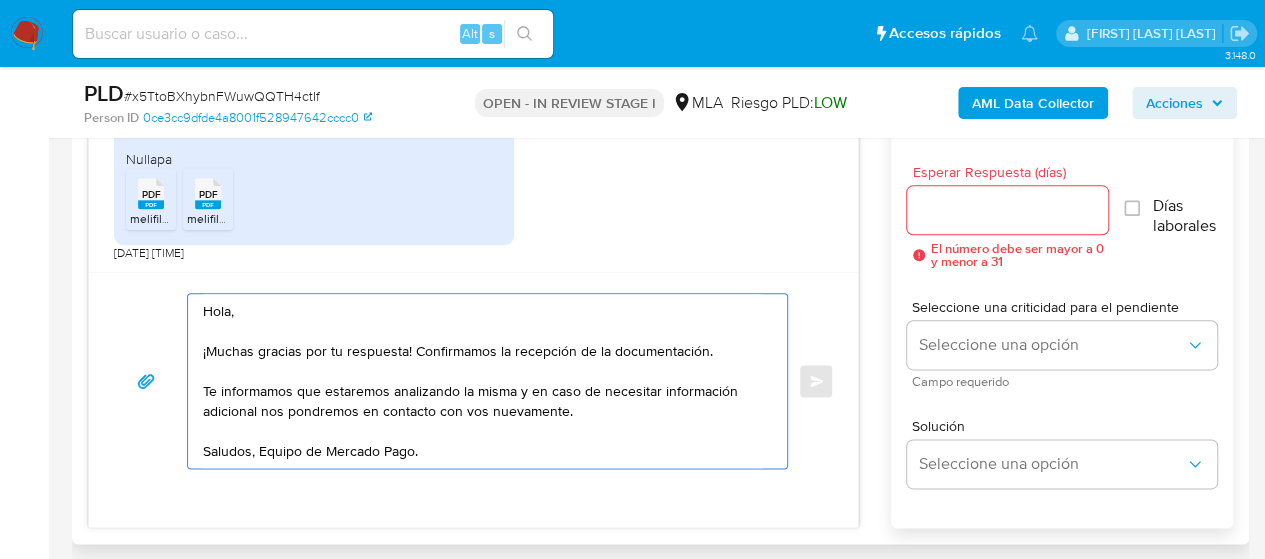 type on "Hola,
¡Muchas gracias por tu respuesta! Confirmamos la recepción de la documentación.
Te informamos que estaremos analizando la misma y en caso de necesitar información adicional nos pondremos en contacto con vos nuevamente.
Saludos, Equipo de Mercado Pago." 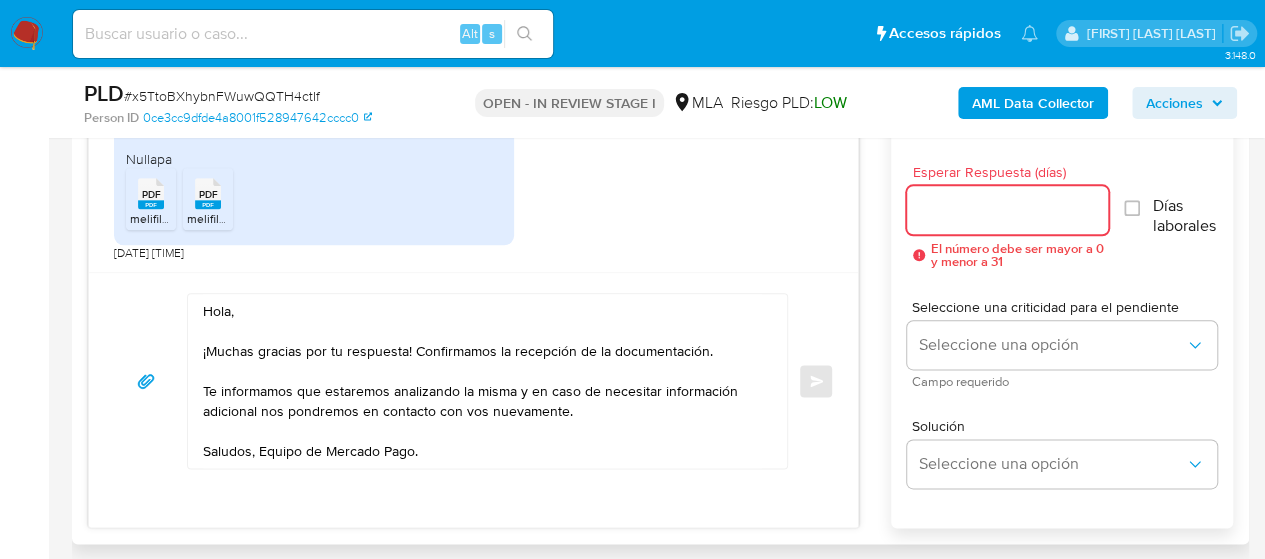 click on "Esperar Respuesta (días)" at bounding box center (1008, 210) 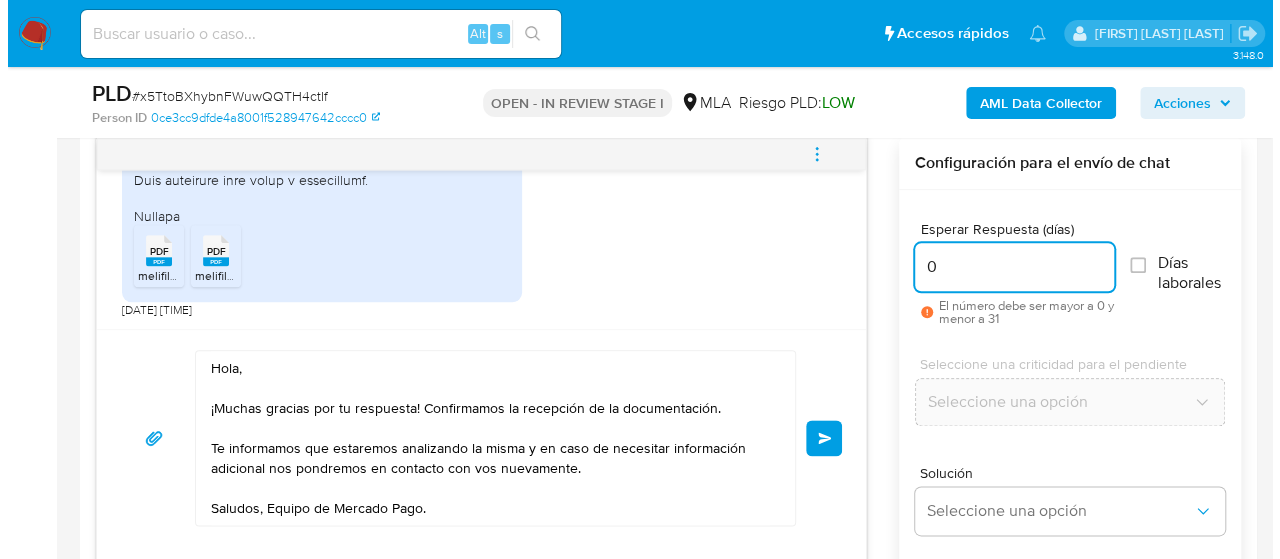 scroll, scrollTop: 1000, scrollLeft: 0, axis: vertical 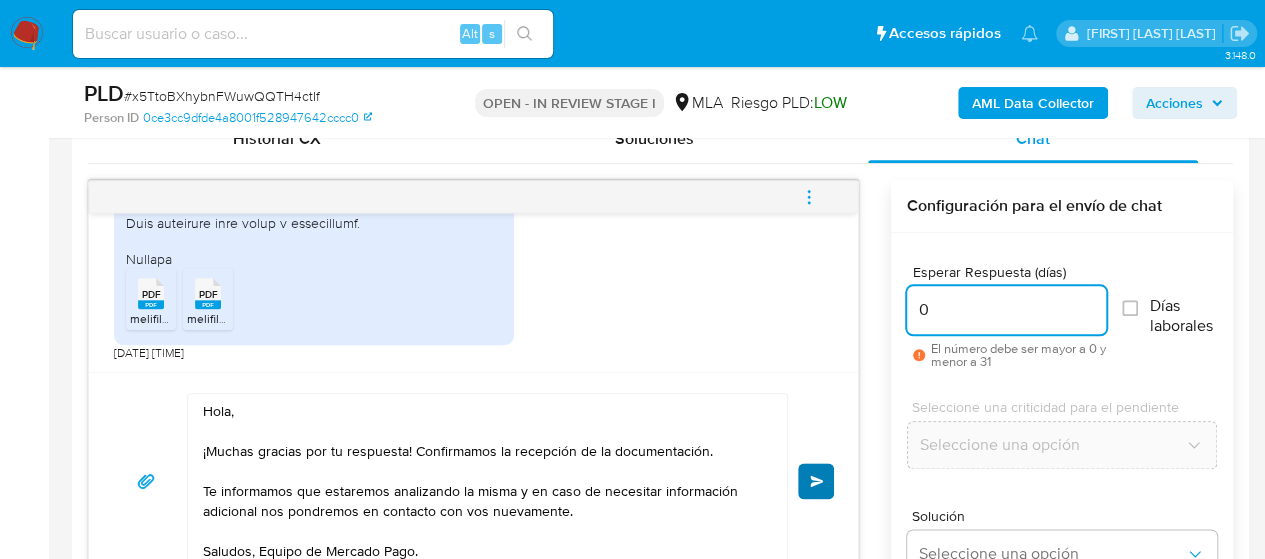 type on "0" 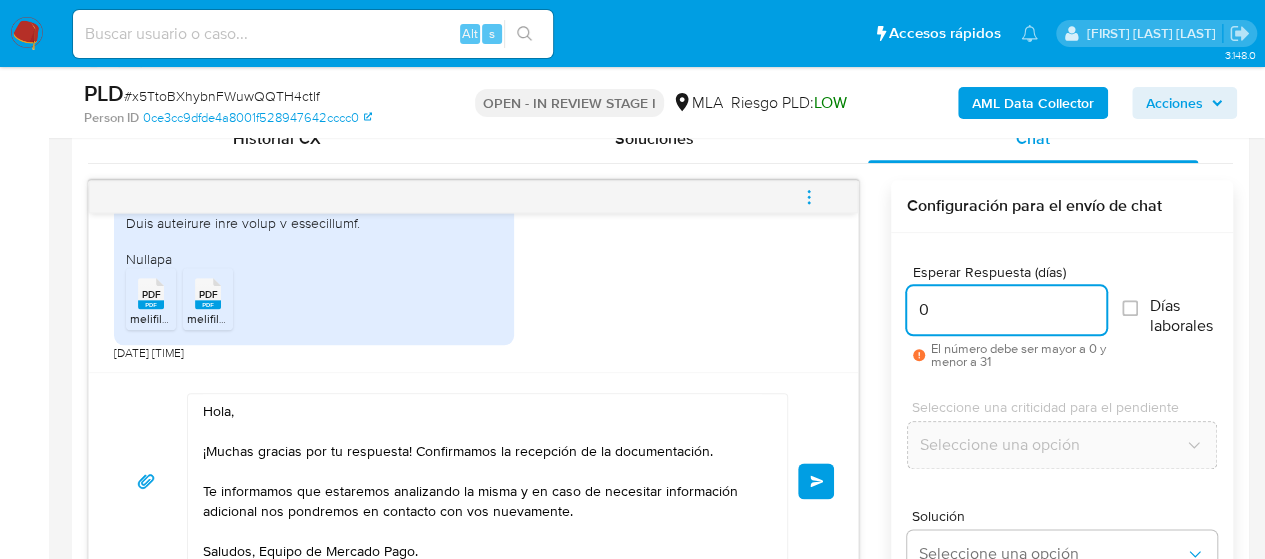 click on "Enviar" at bounding box center [817, 481] 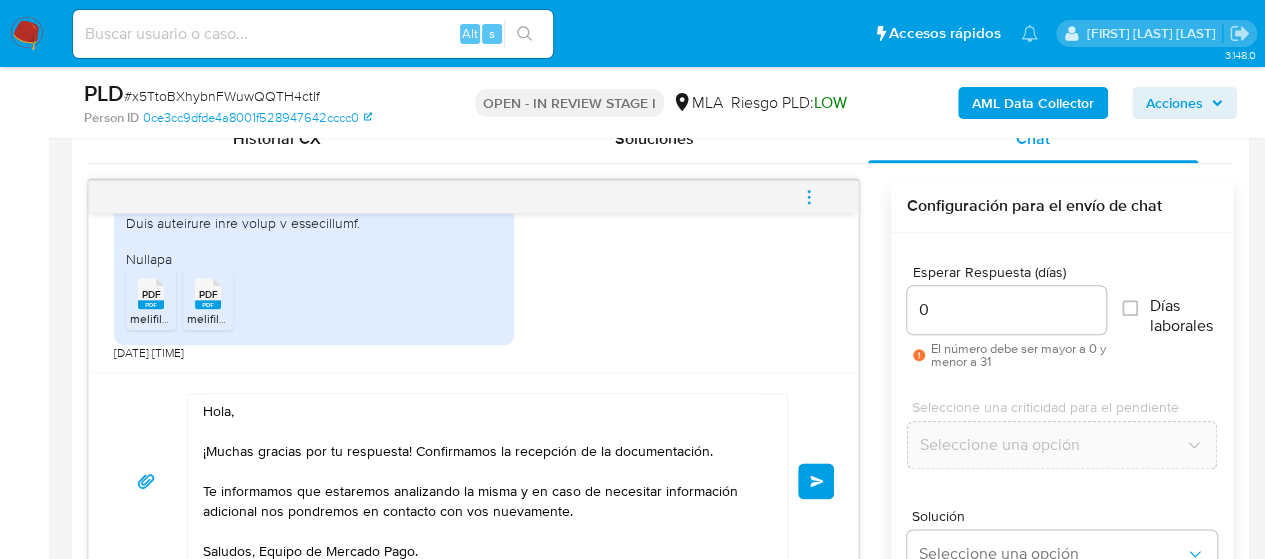 click 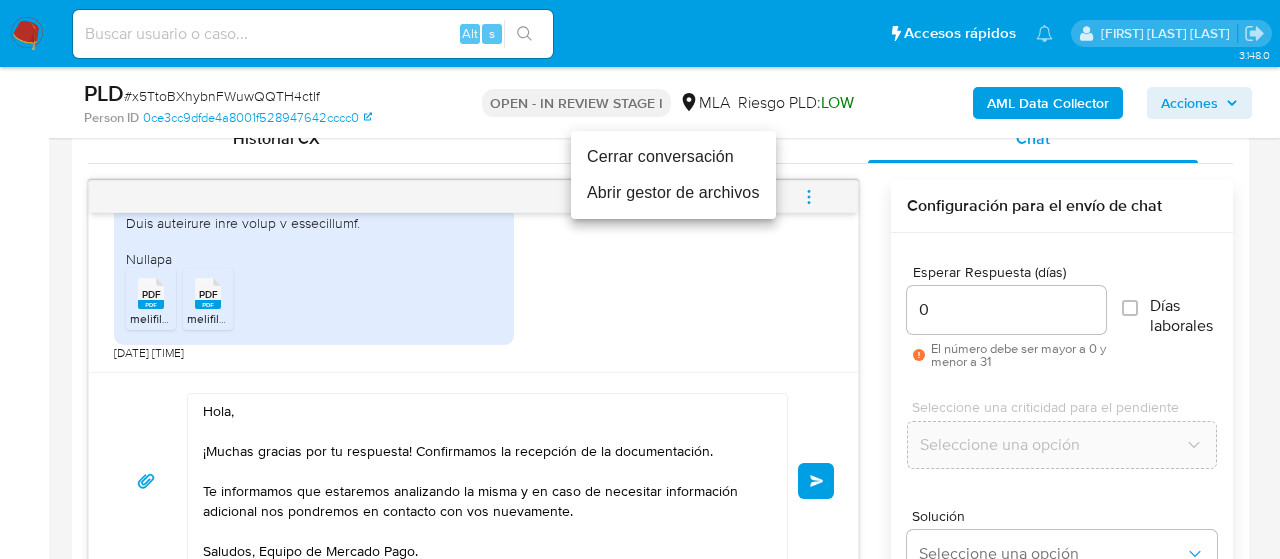 type 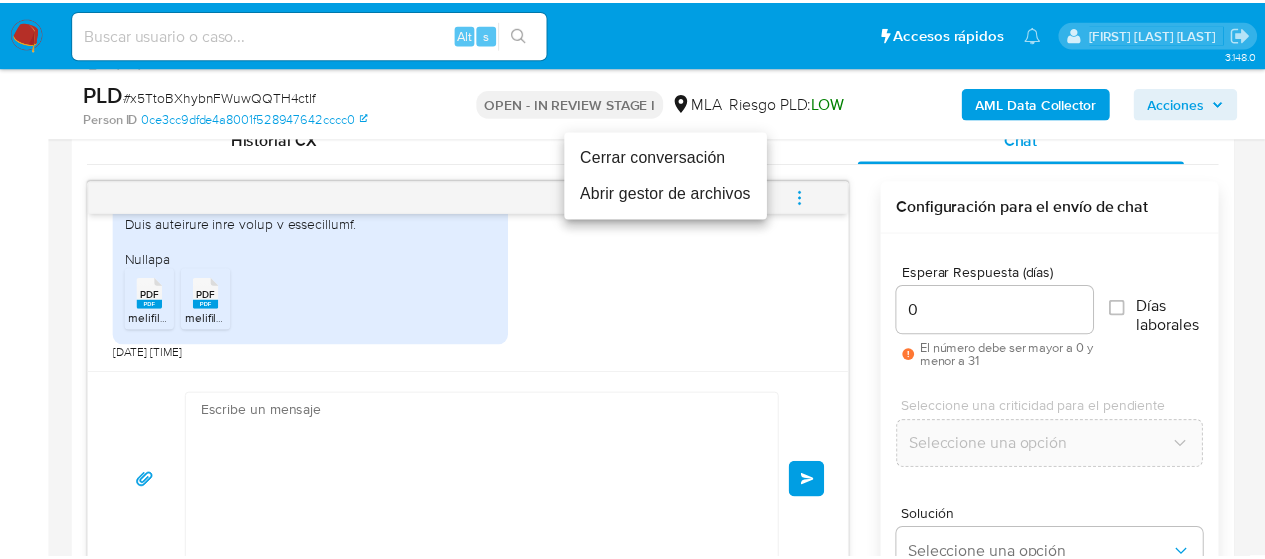 scroll, scrollTop: 1817, scrollLeft: 0, axis: vertical 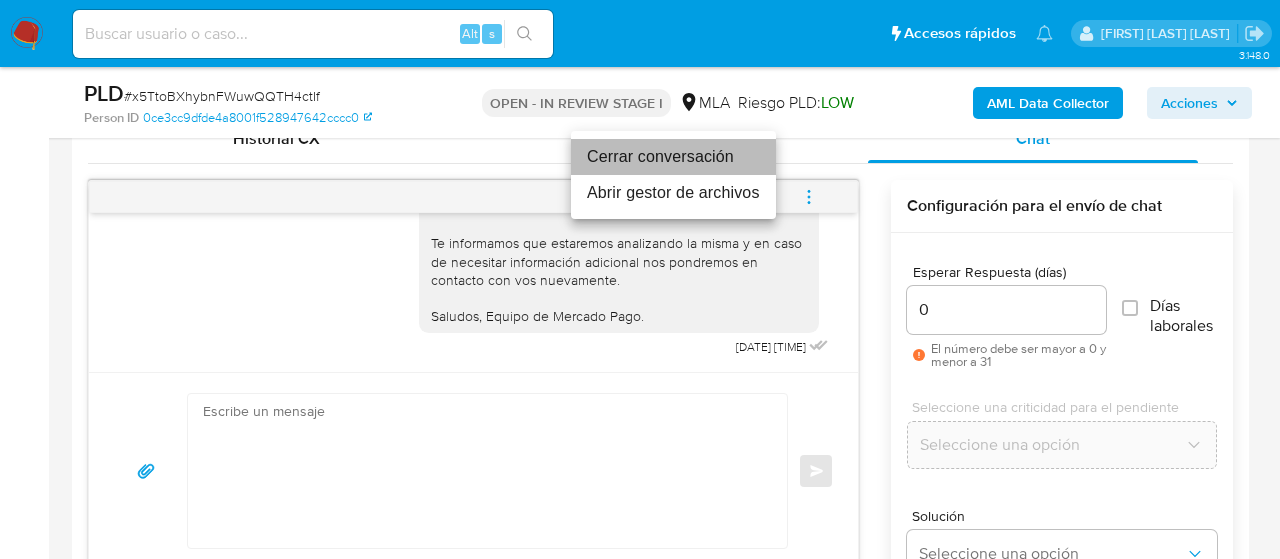 click on "Cerrar conversación" at bounding box center [673, 157] 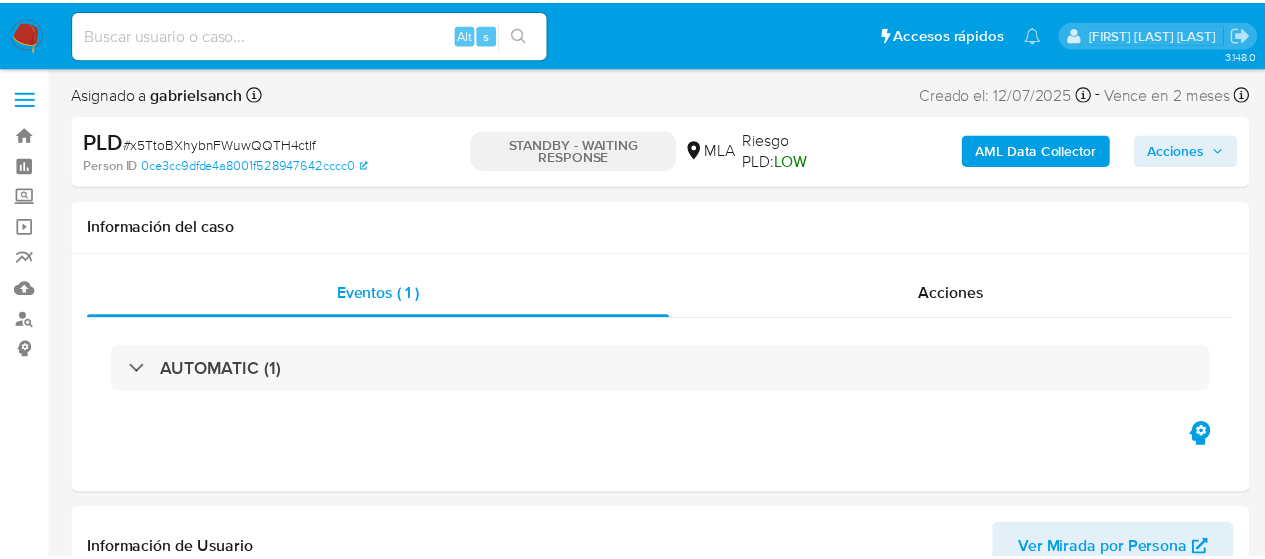scroll, scrollTop: 0, scrollLeft: 0, axis: both 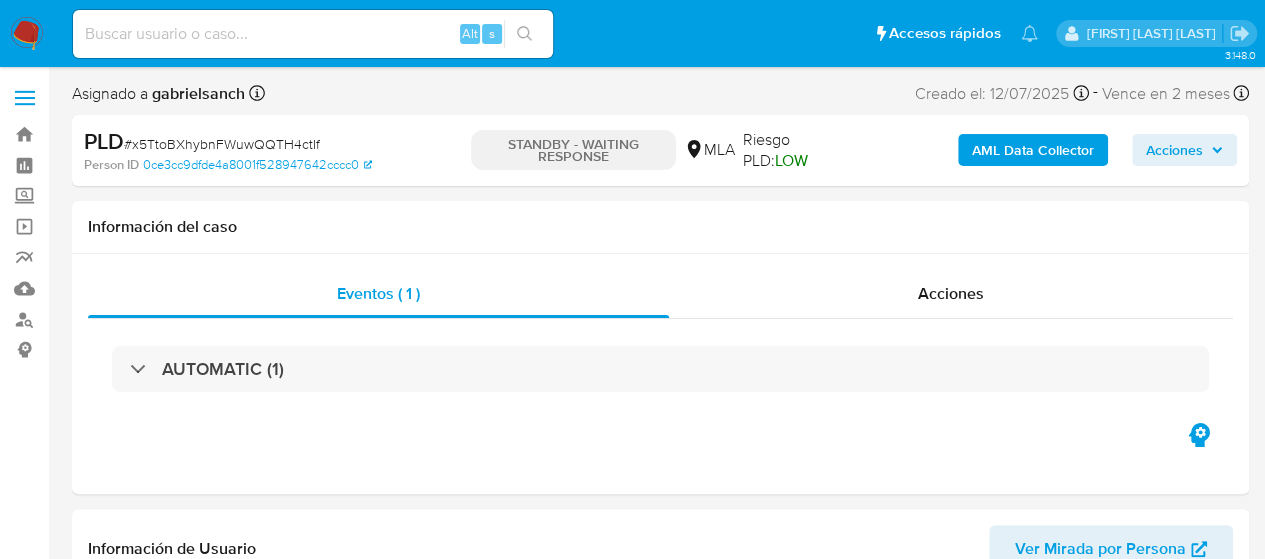 select on "10" 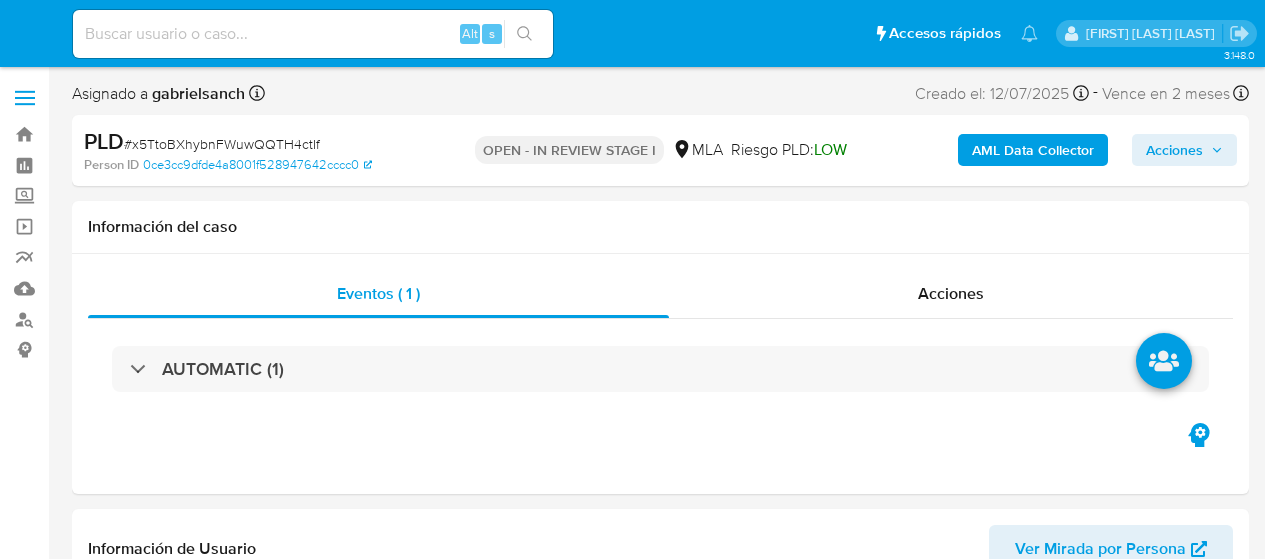 select on "10" 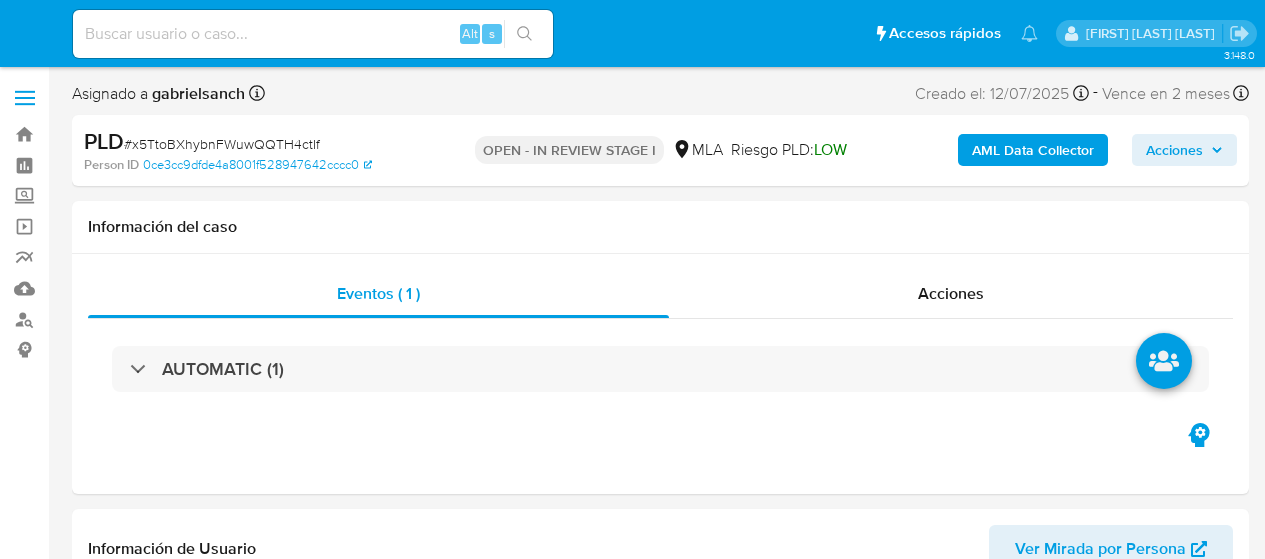 scroll, scrollTop: 0, scrollLeft: 0, axis: both 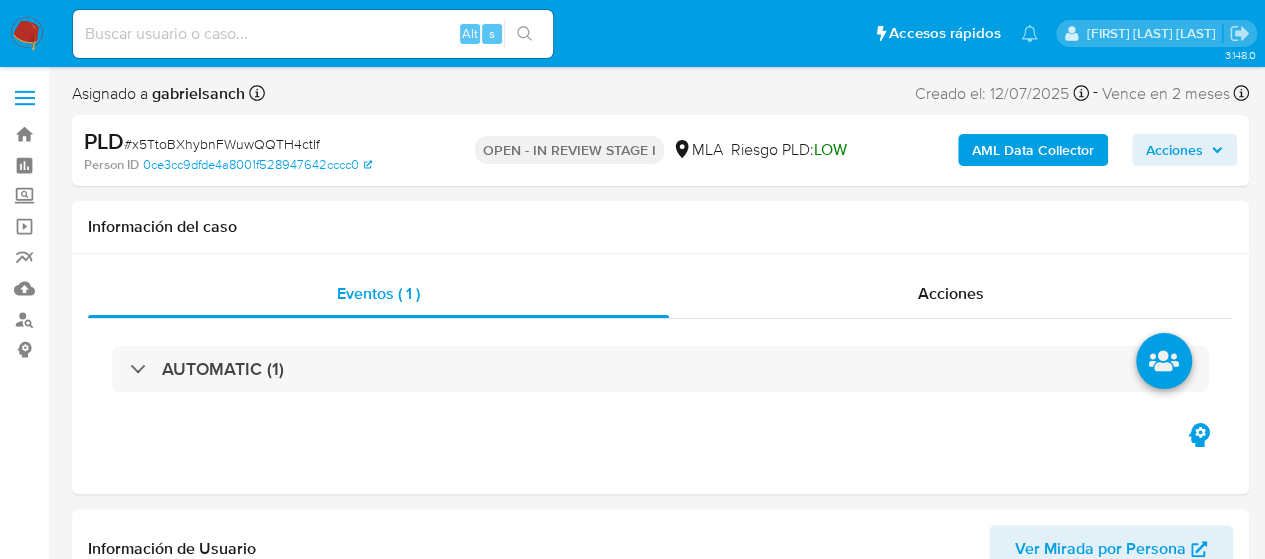 click at bounding box center (313, 34) 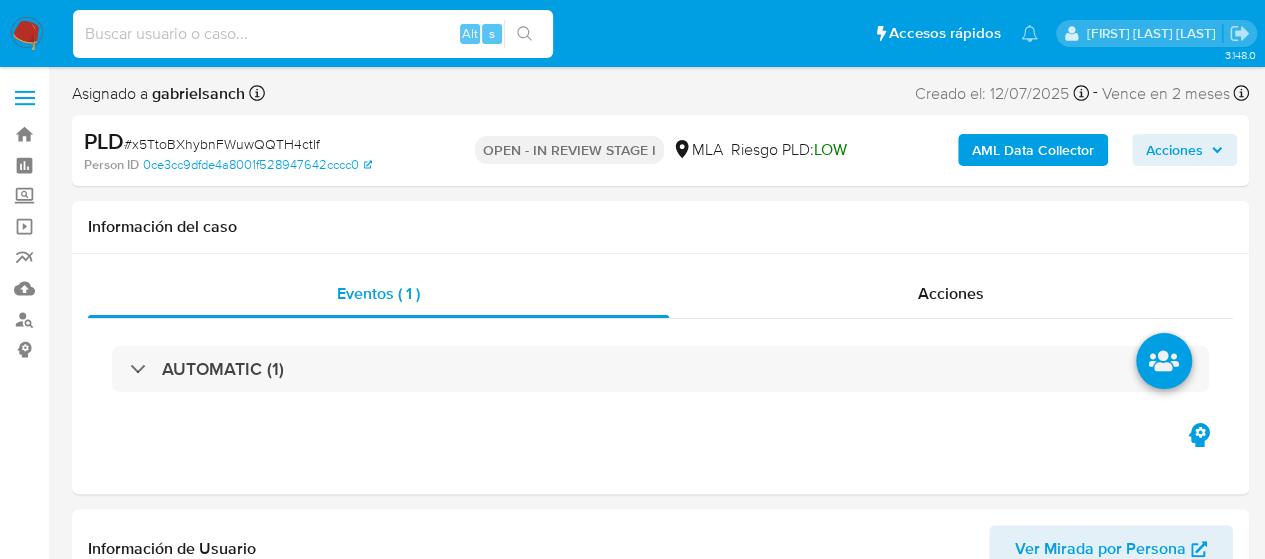 paste on "zgVqH4zWQ5UcjtKsnNbkduca" 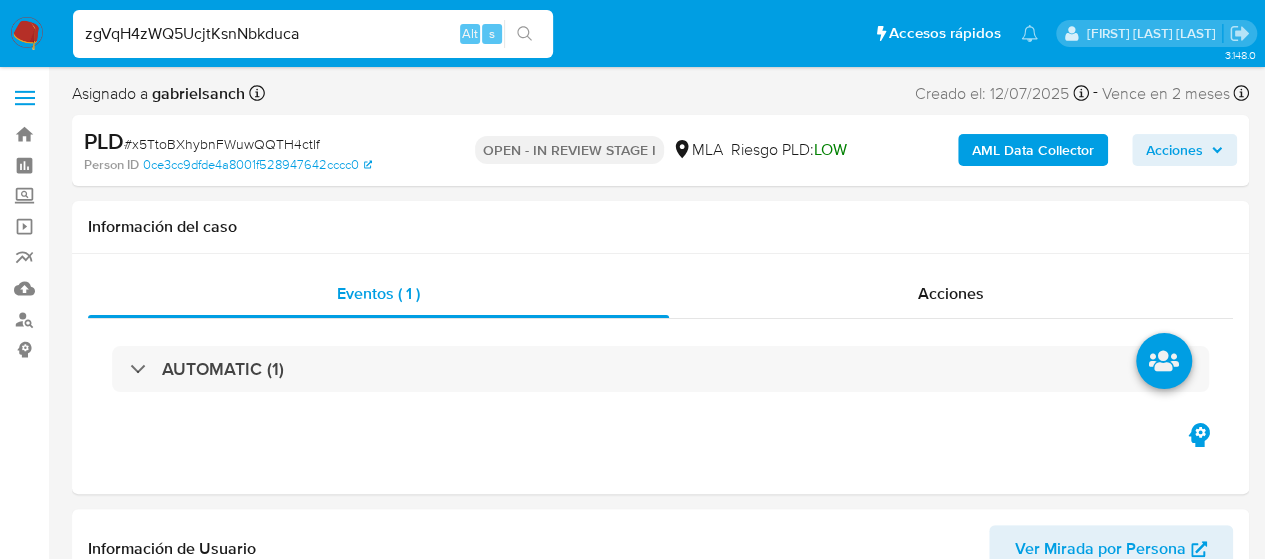 type on "zgVqH4zWQ5UcjtKsnNbkduca" 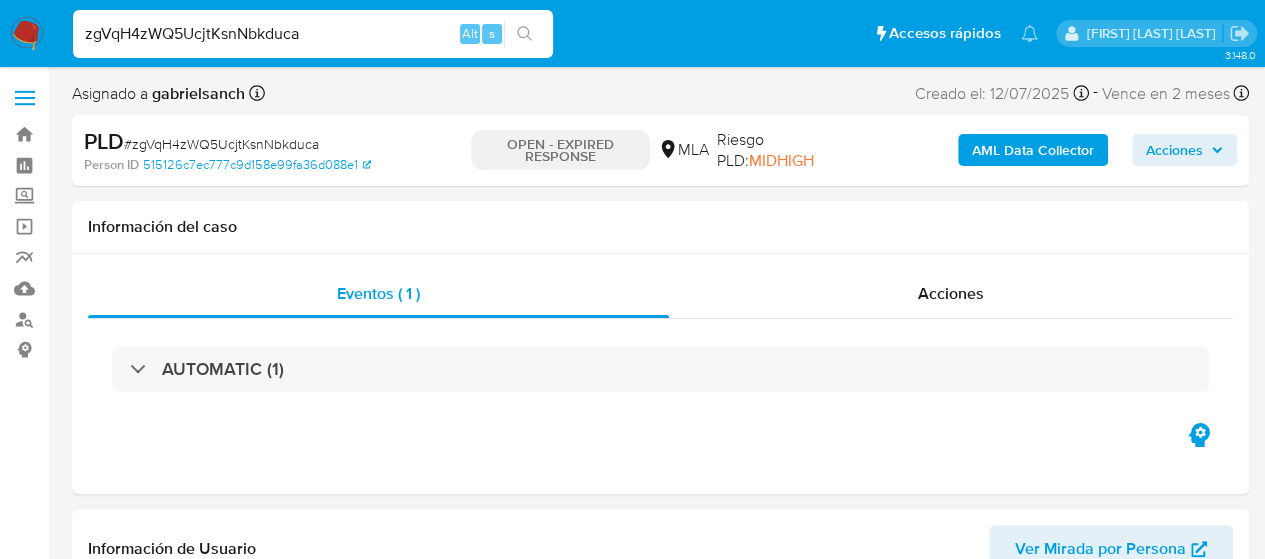 select on "10" 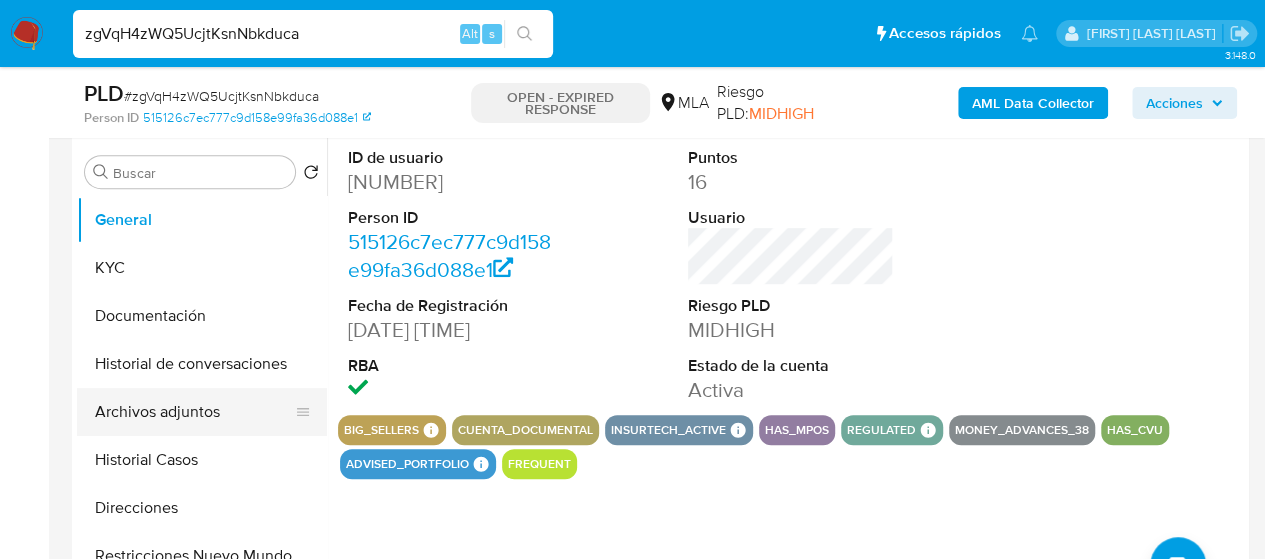 scroll, scrollTop: 400, scrollLeft: 0, axis: vertical 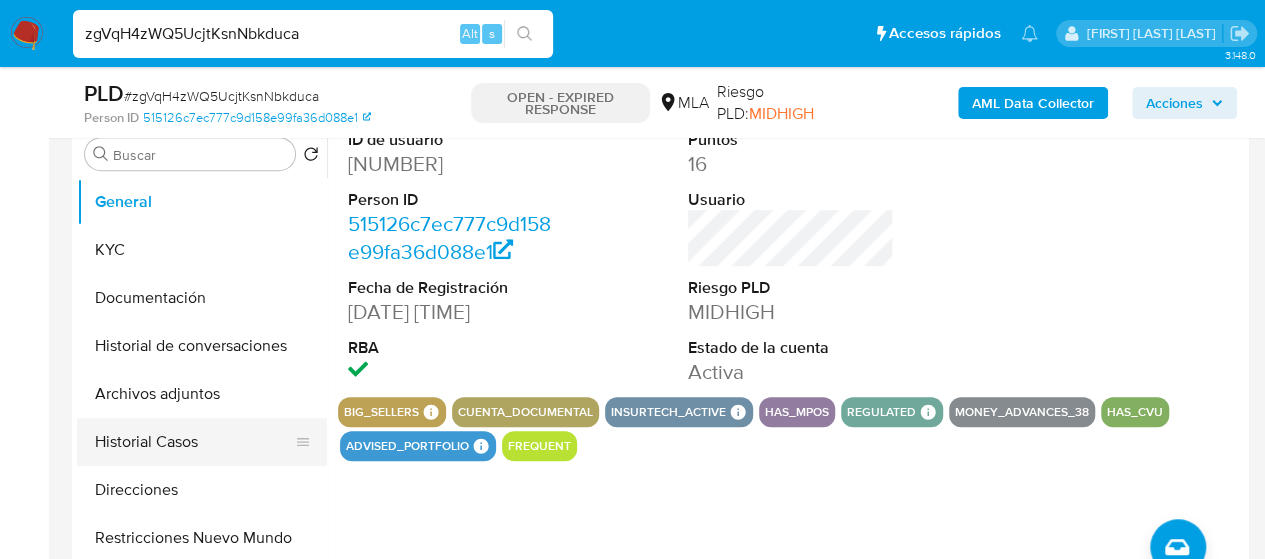 click on "Historial Casos" at bounding box center (194, 442) 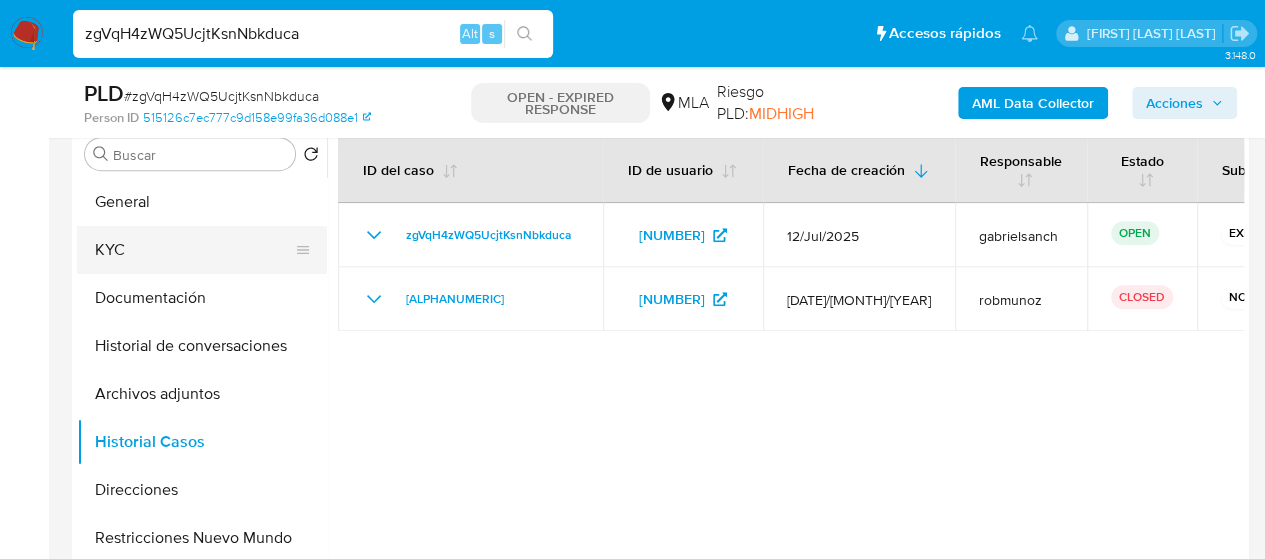 click on "KYC" at bounding box center [194, 250] 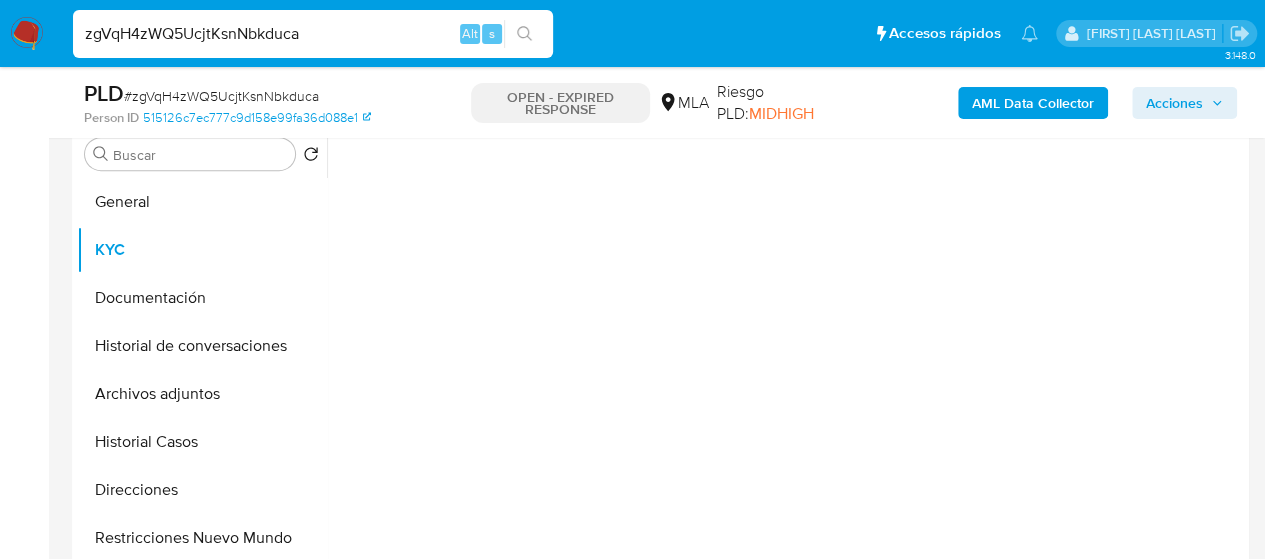 scroll, scrollTop: 300, scrollLeft: 0, axis: vertical 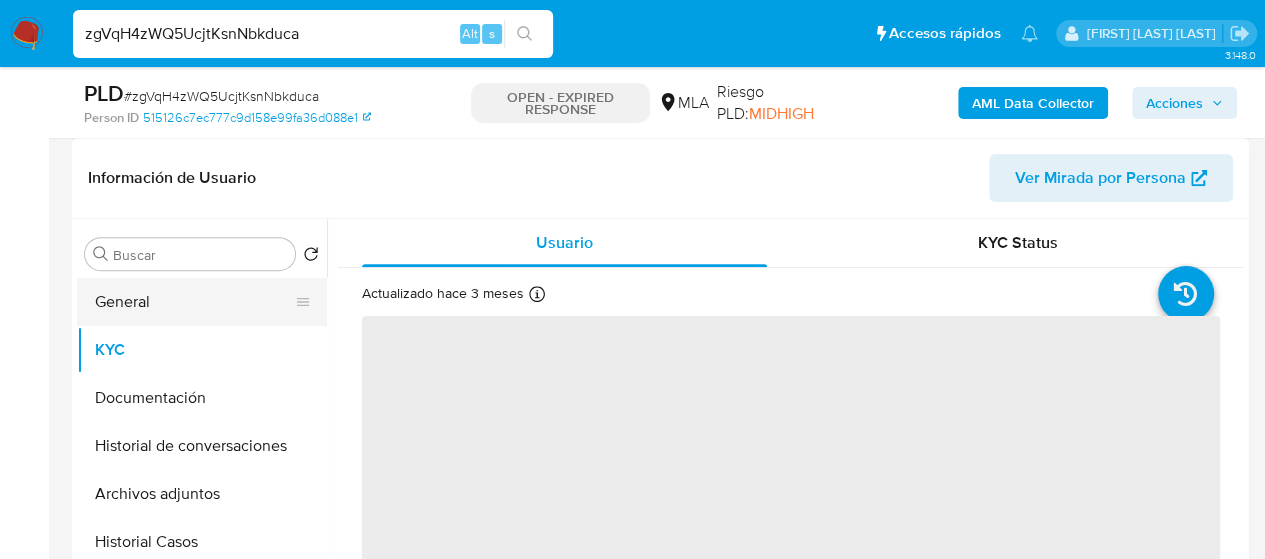 click on "General" at bounding box center [194, 302] 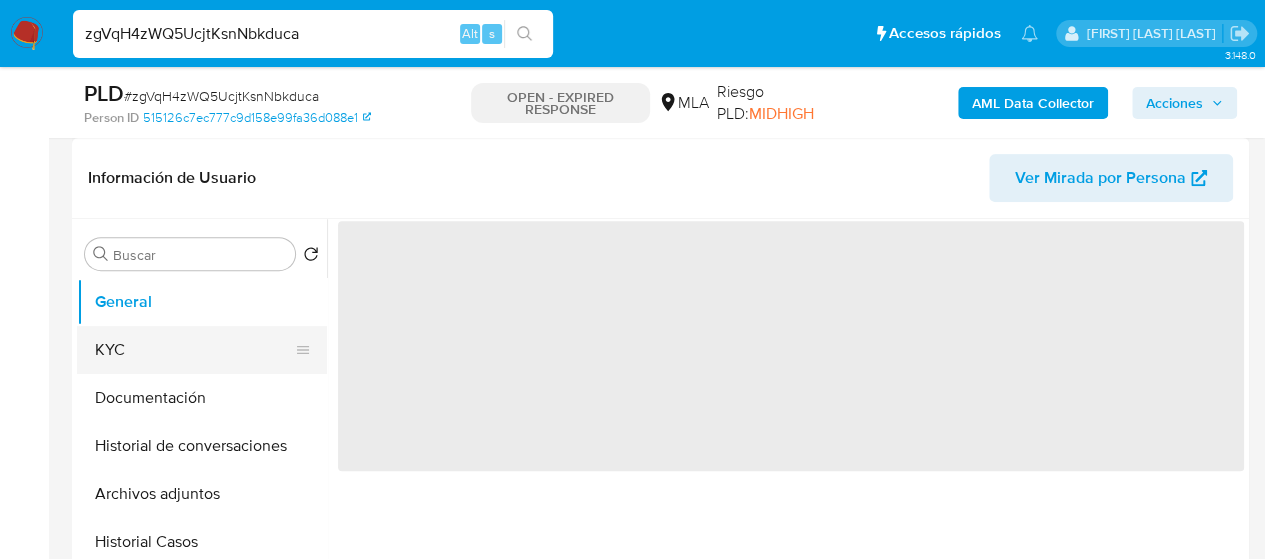 click on "KYC" at bounding box center [194, 350] 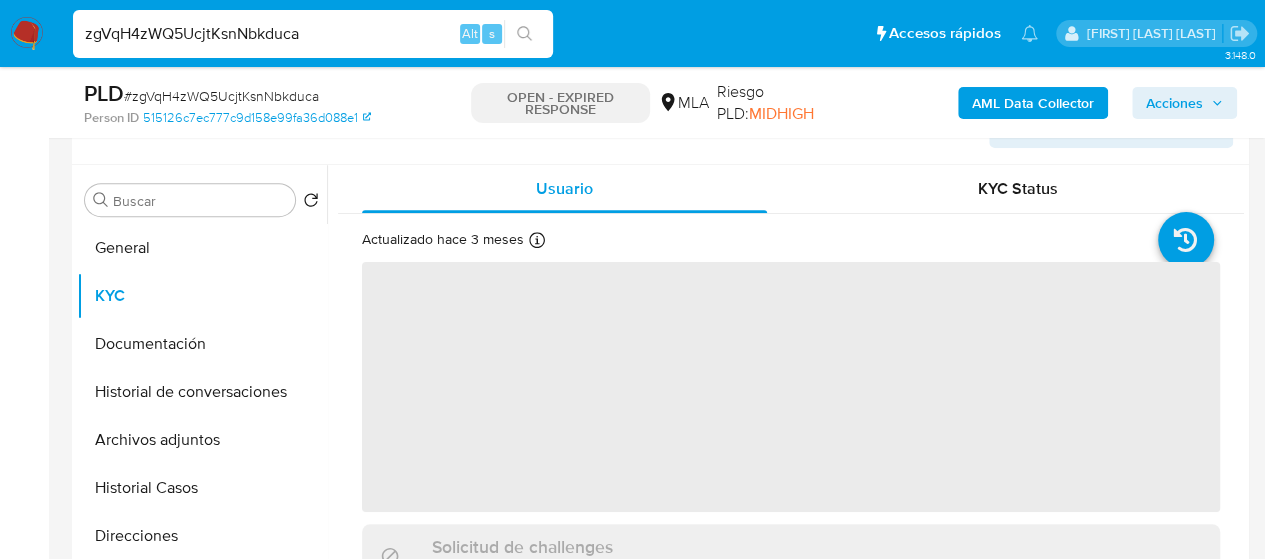 scroll, scrollTop: 400, scrollLeft: 0, axis: vertical 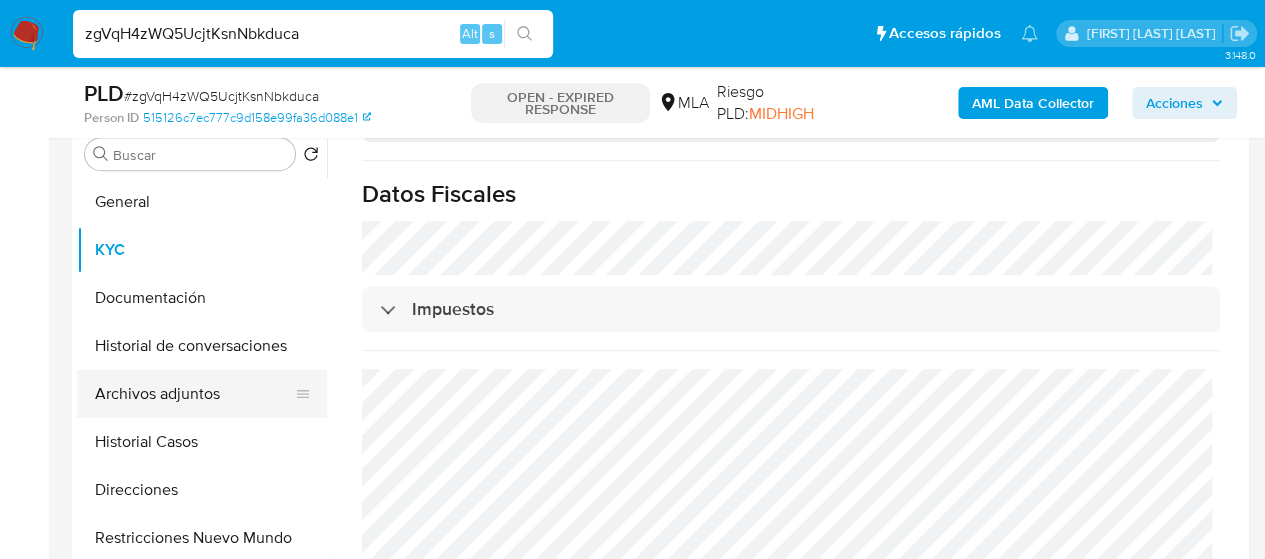 click on "Archivos adjuntos" at bounding box center [194, 394] 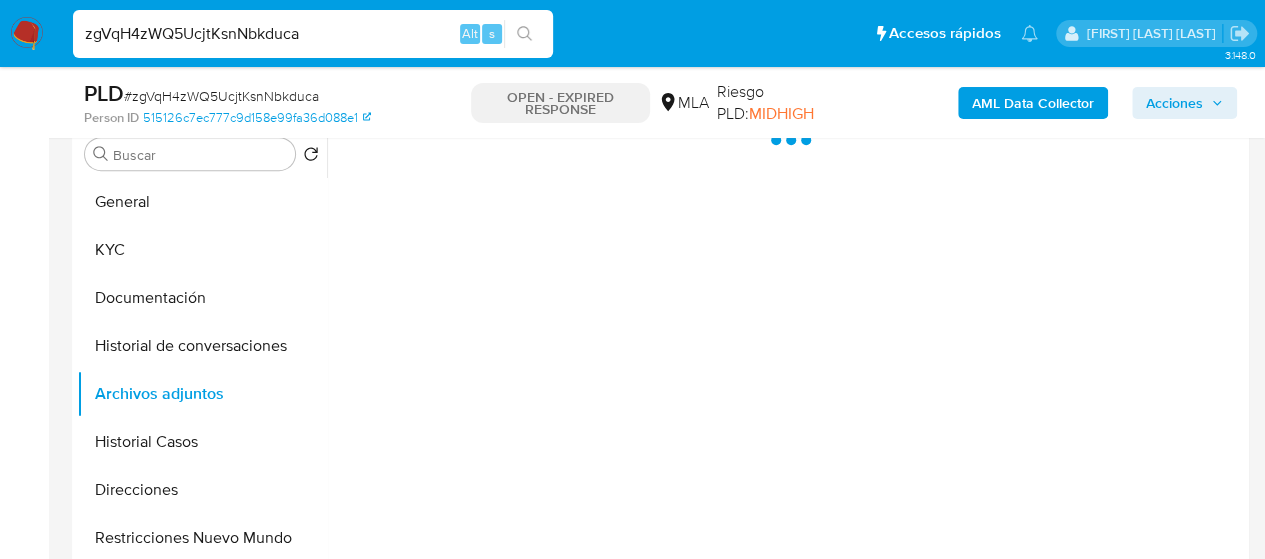 scroll, scrollTop: 0, scrollLeft: 0, axis: both 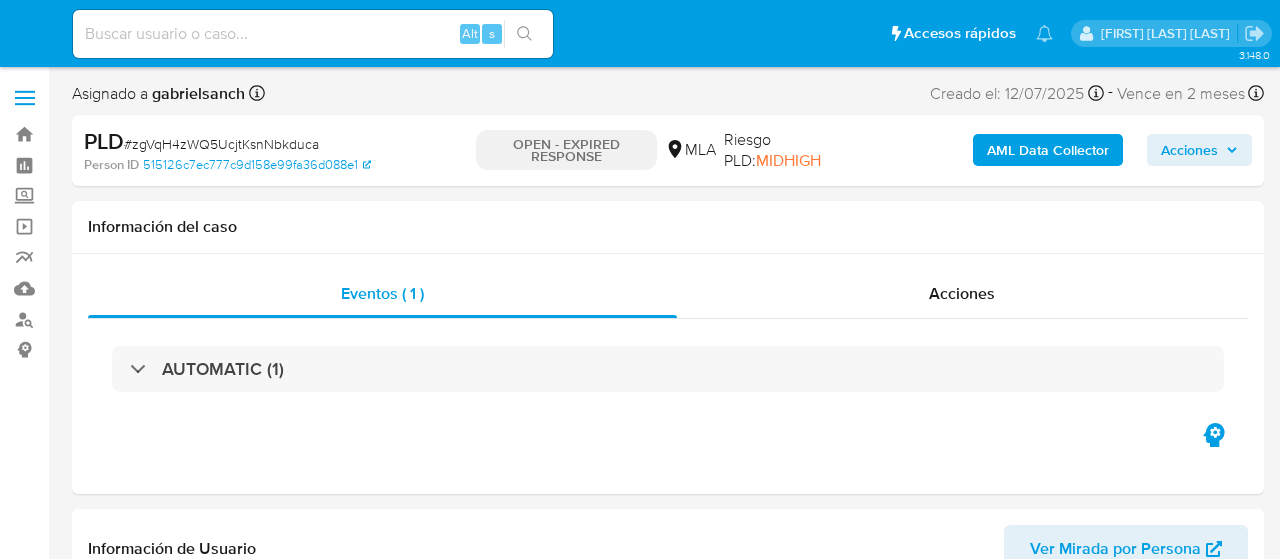 select on "10" 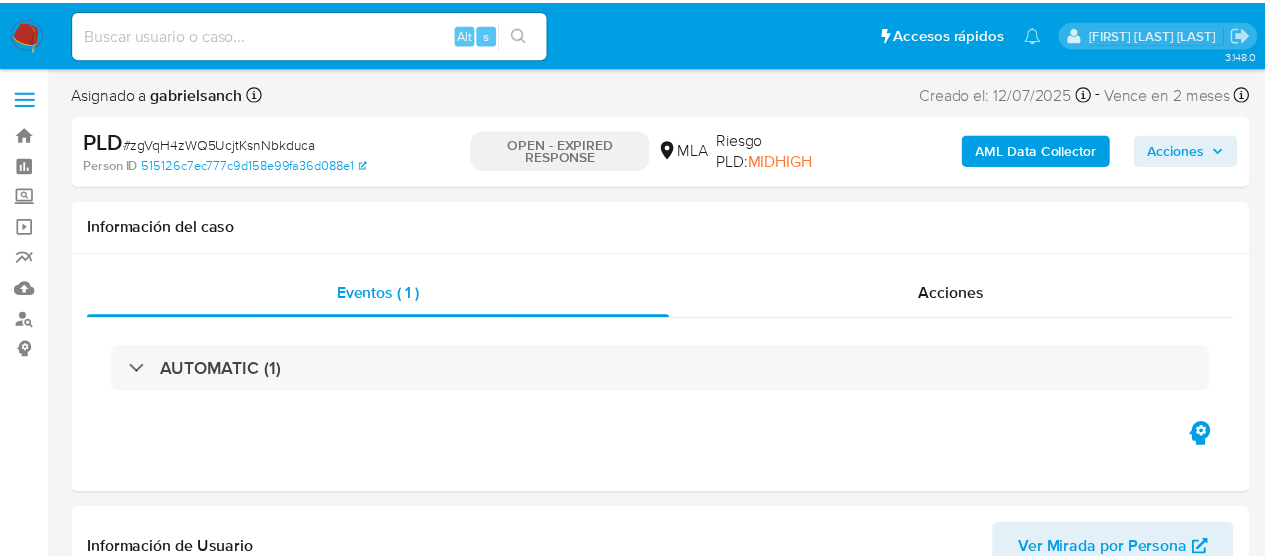 scroll, scrollTop: 0, scrollLeft: 0, axis: both 